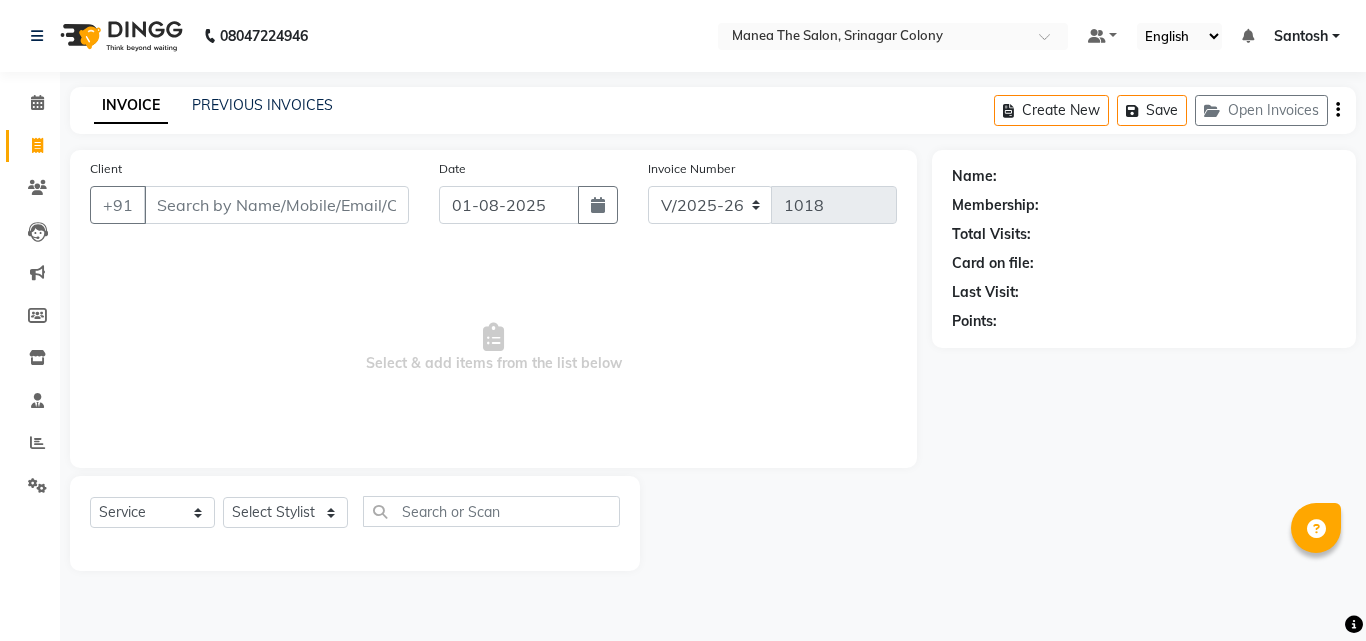 select on "5506" 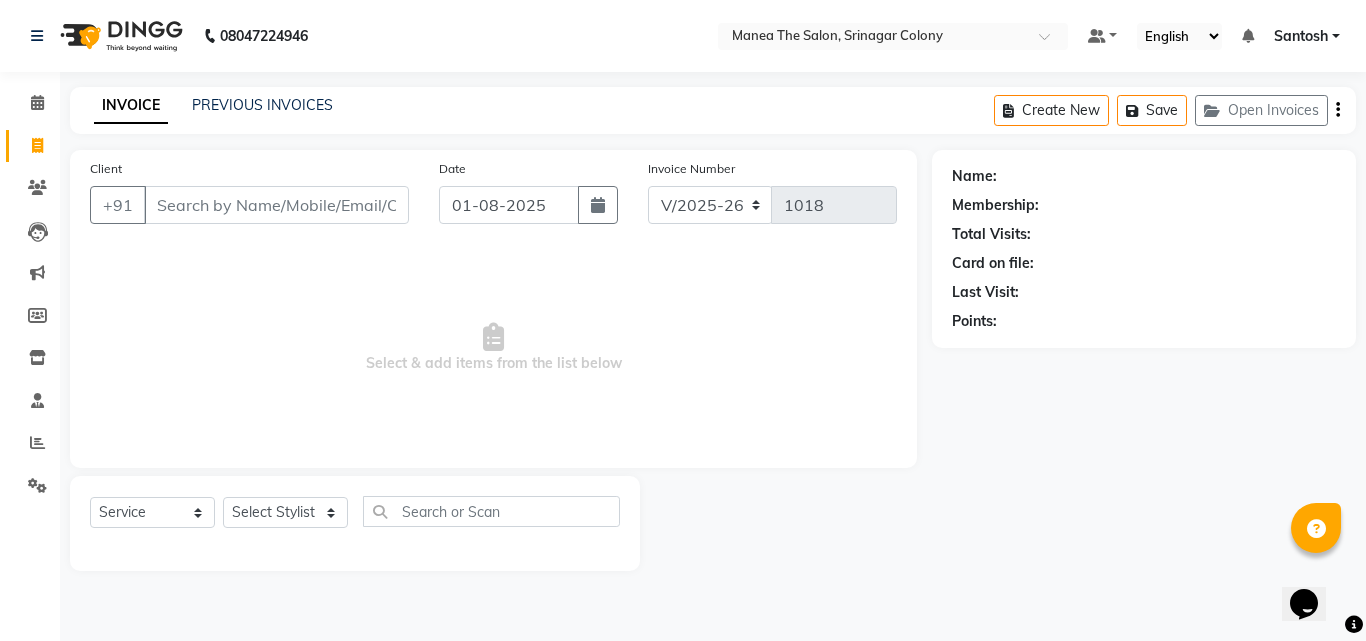 scroll, scrollTop: 0, scrollLeft: 0, axis: both 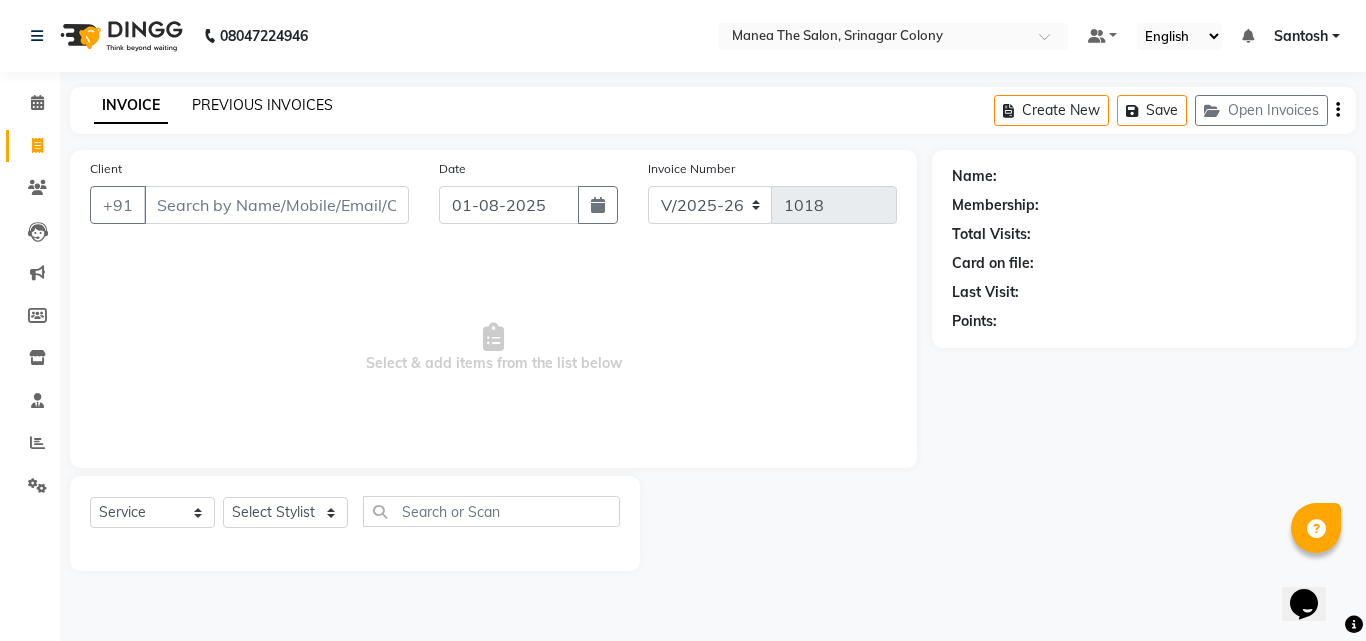 click on "PREVIOUS INVOICES" 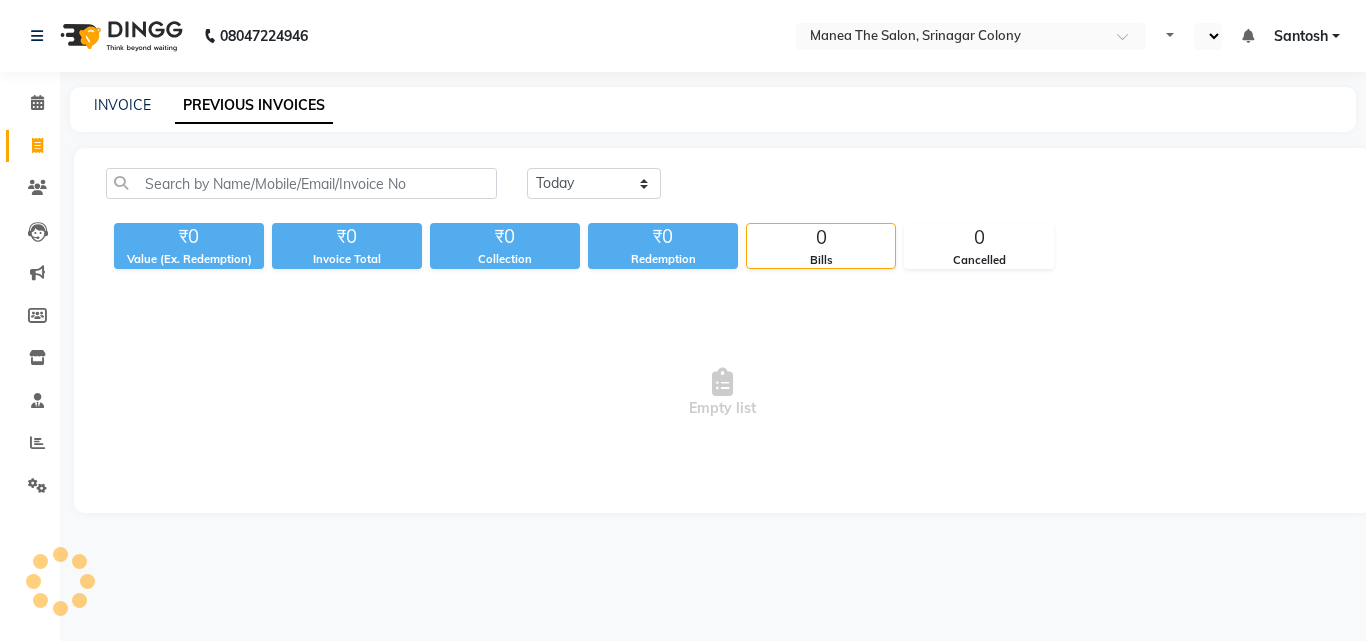 scroll, scrollTop: 0, scrollLeft: 0, axis: both 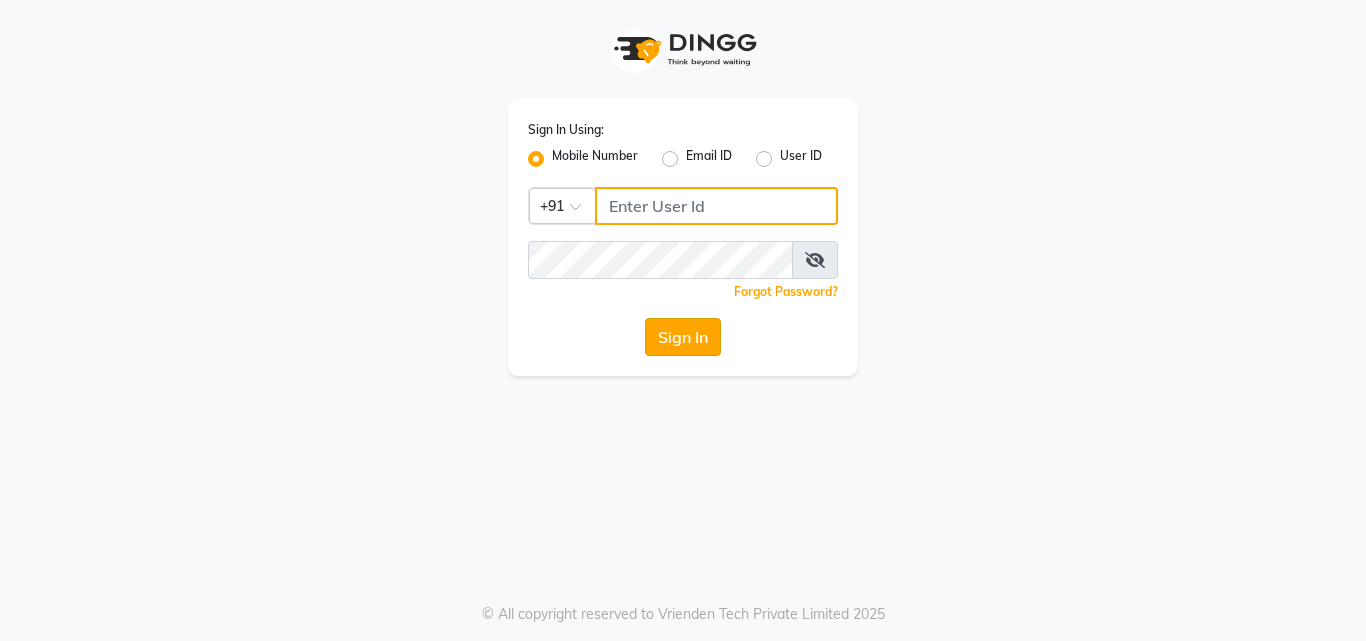 type on "9703629668" 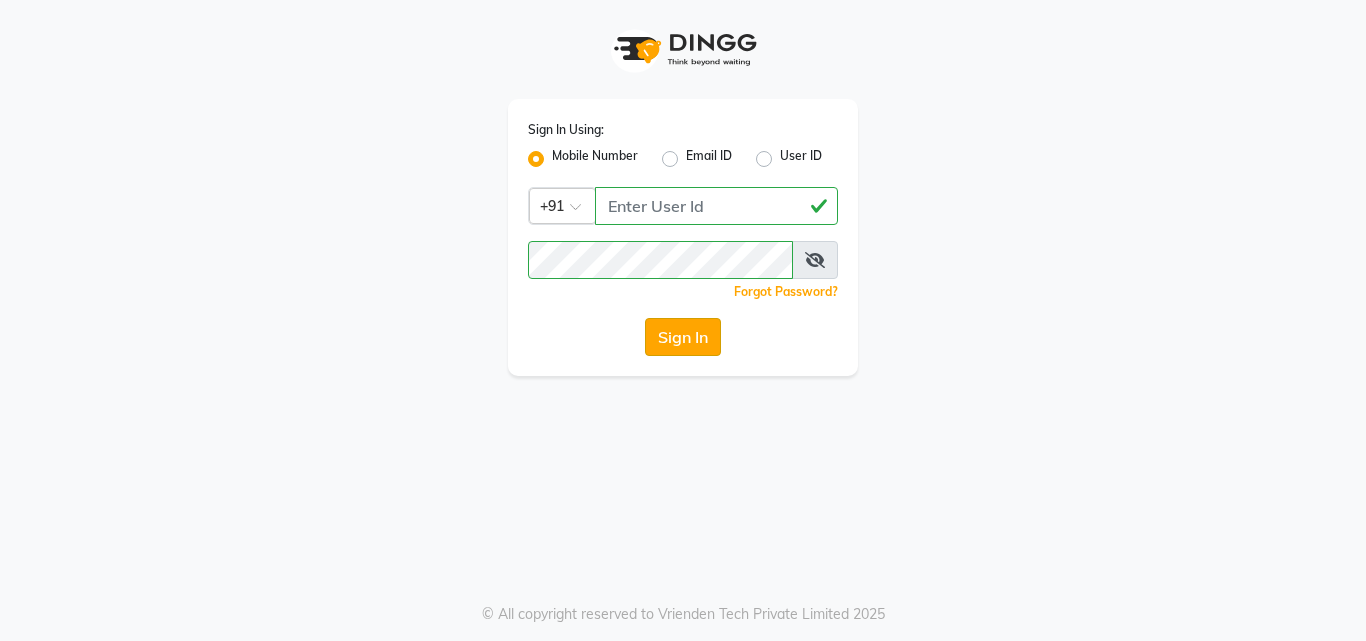 click on "Sign In" 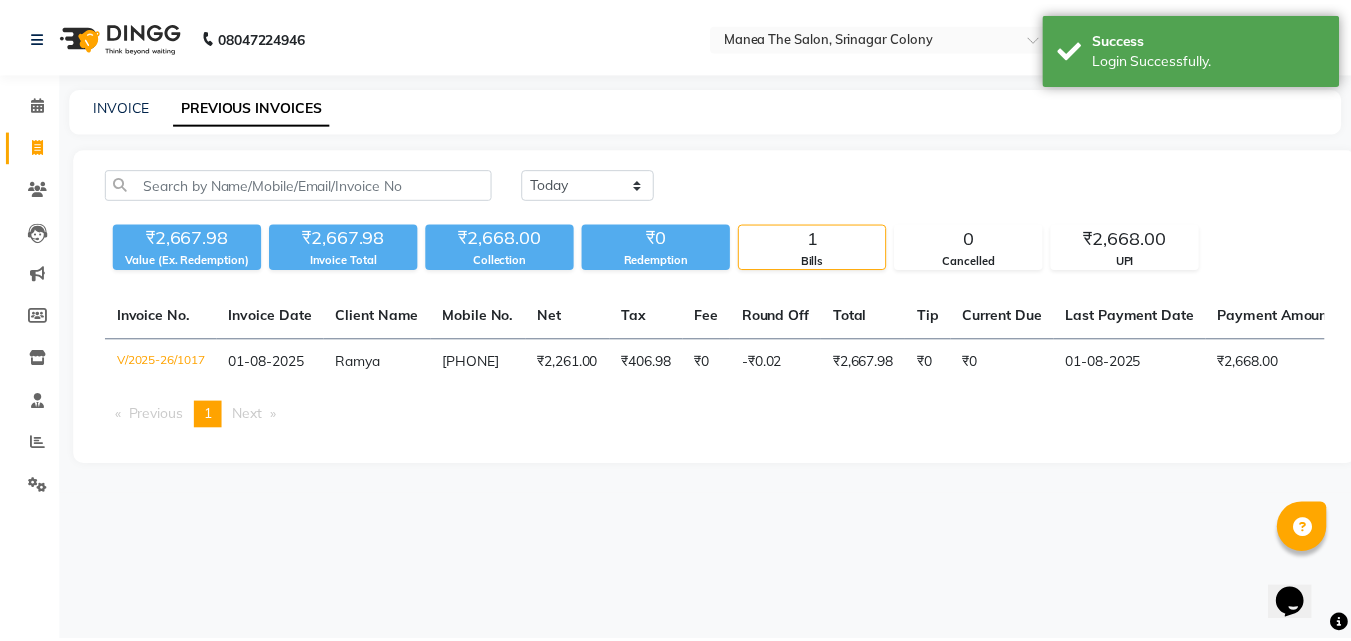 scroll, scrollTop: 0, scrollLeft: 0, axis: both 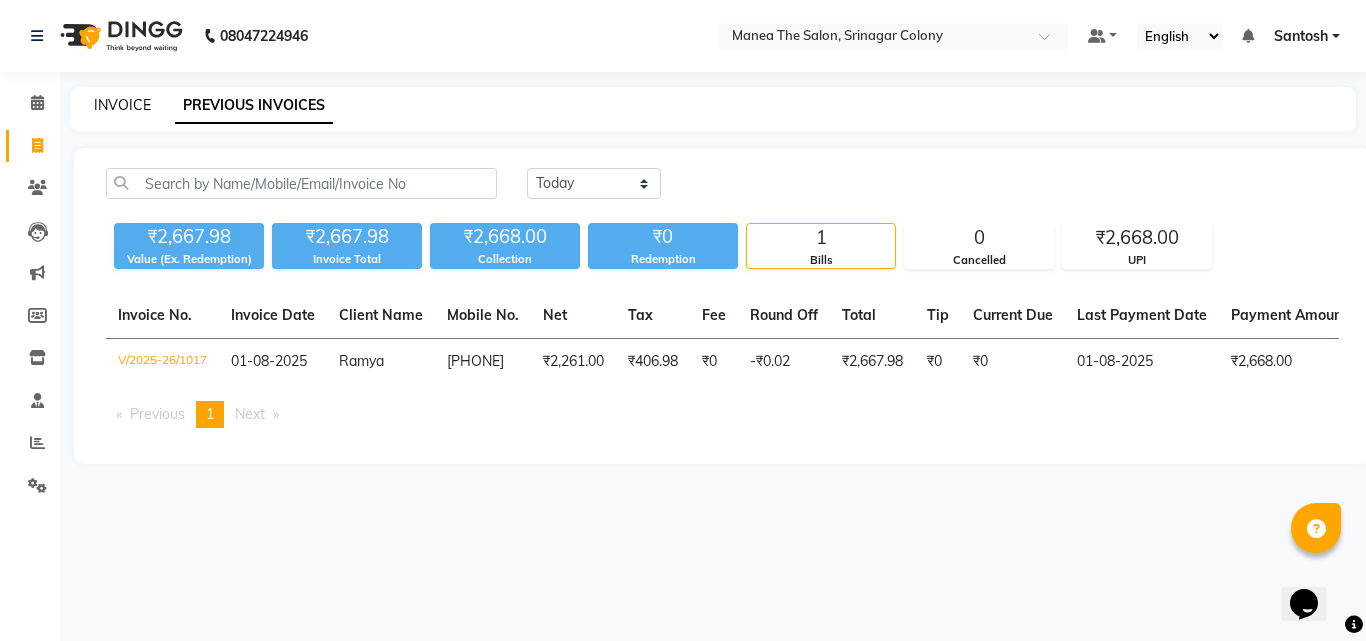 click on "INVOICE" 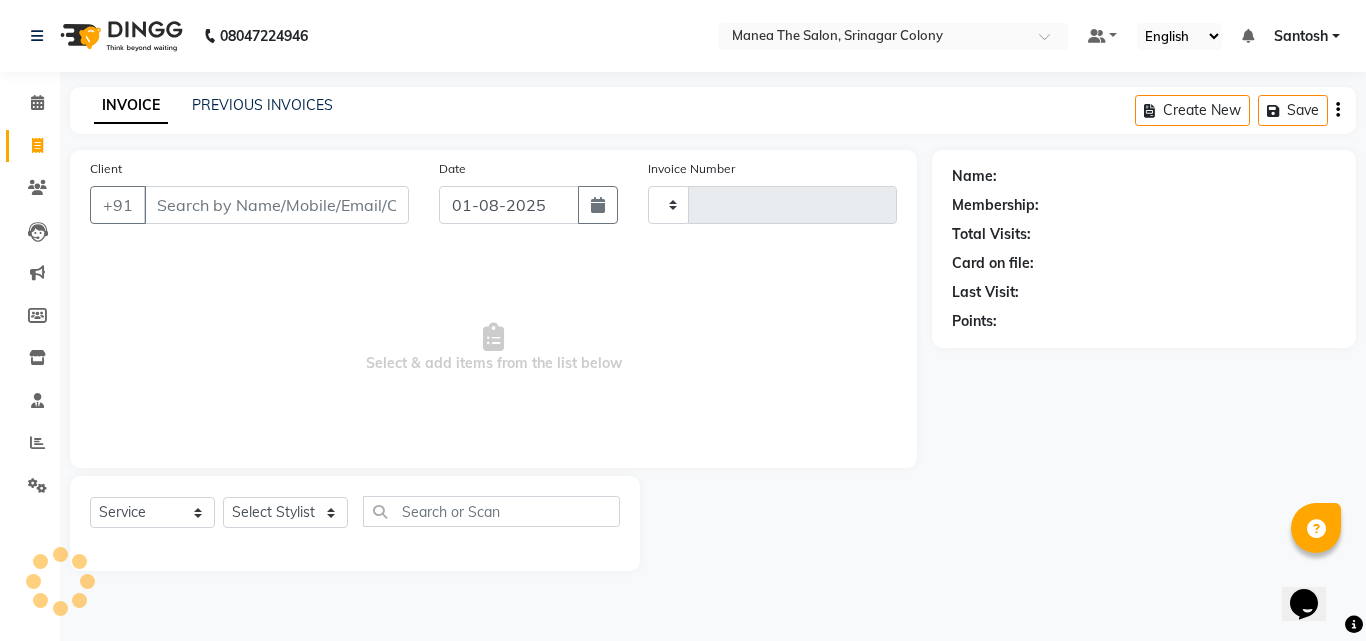 type on "1018" 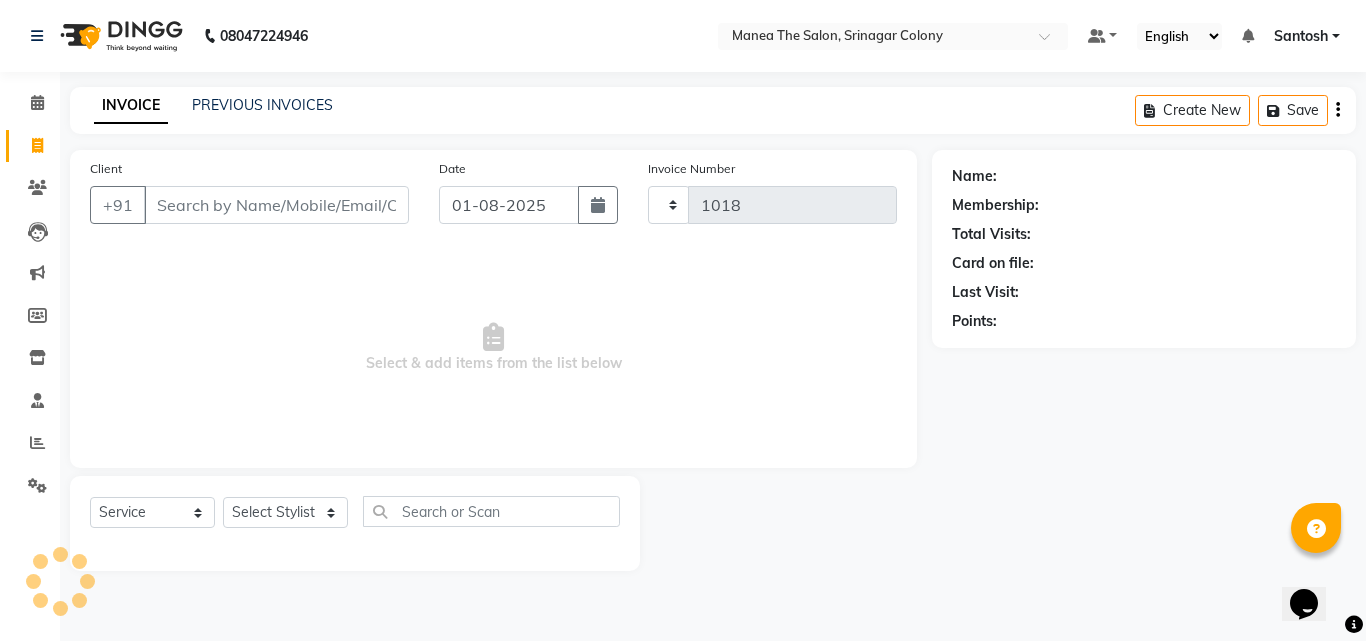 select on "5506" 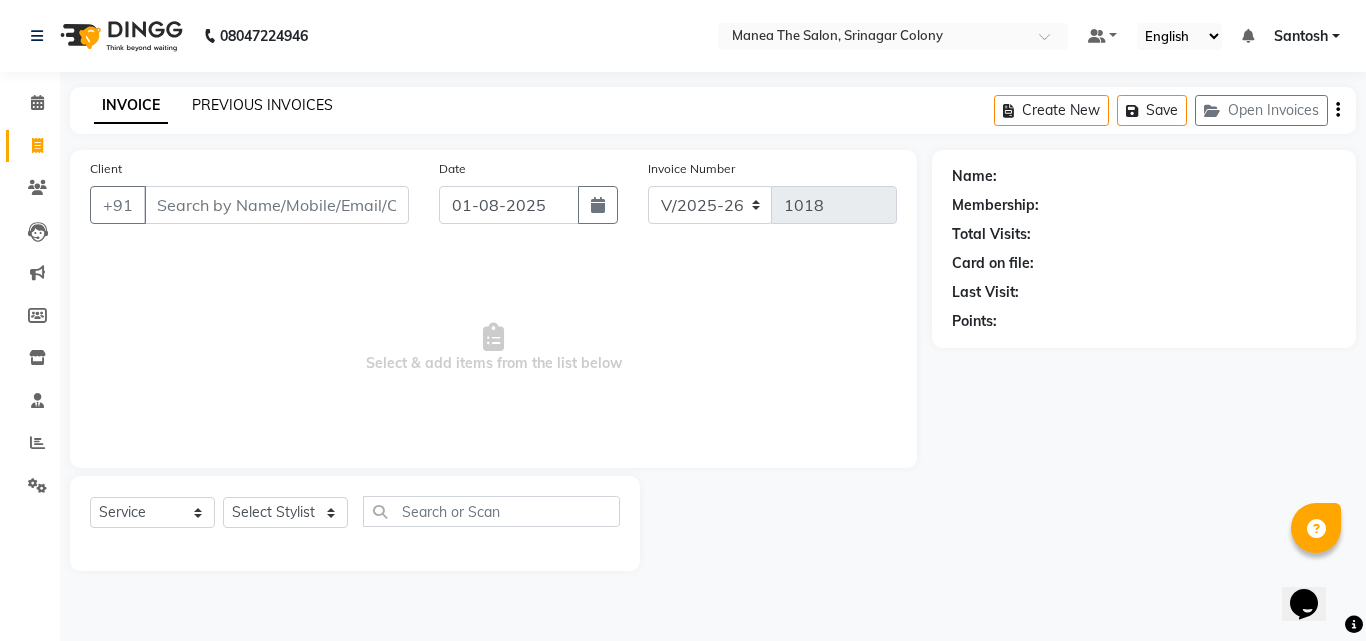 click on "PREVIOUS INVOICES" 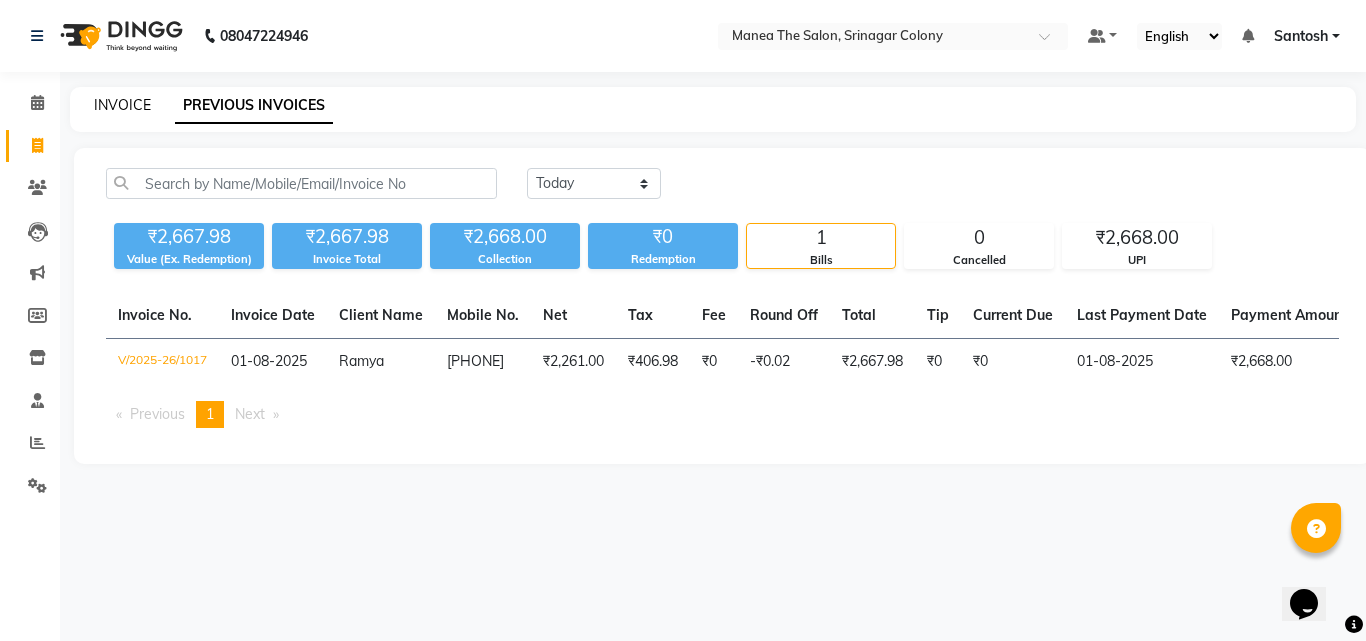 click on "INVOICE" 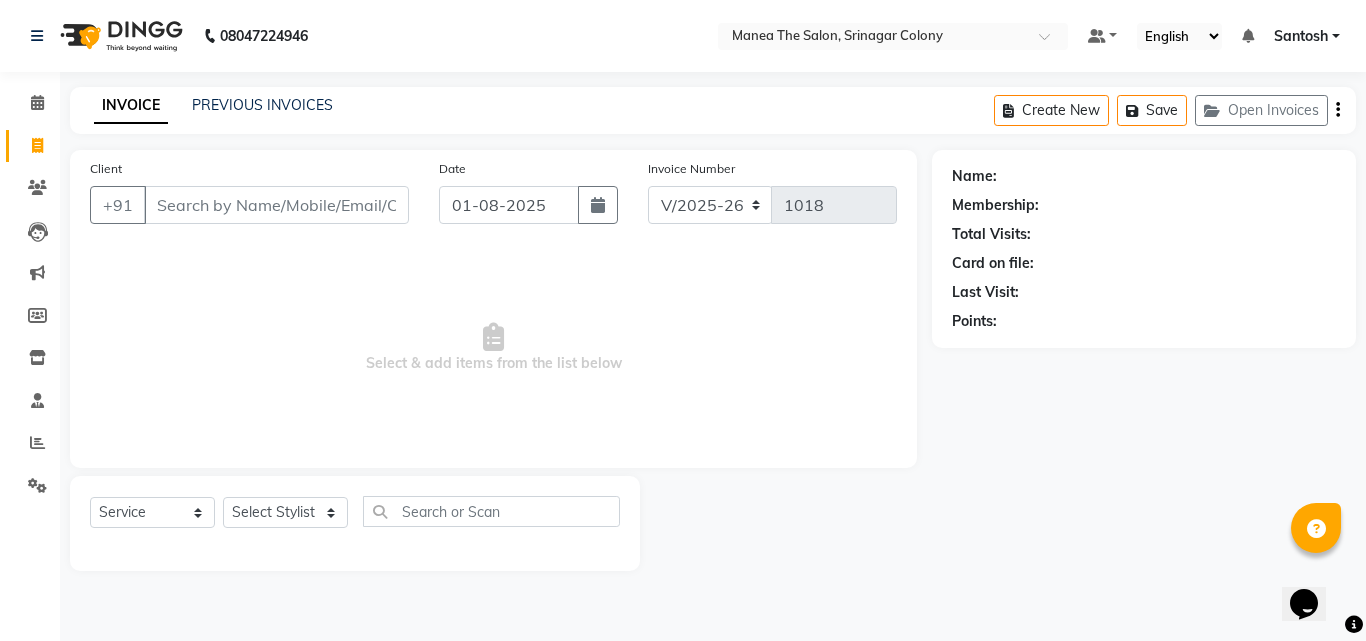 click on "Client" at bounding box center [276, 205] 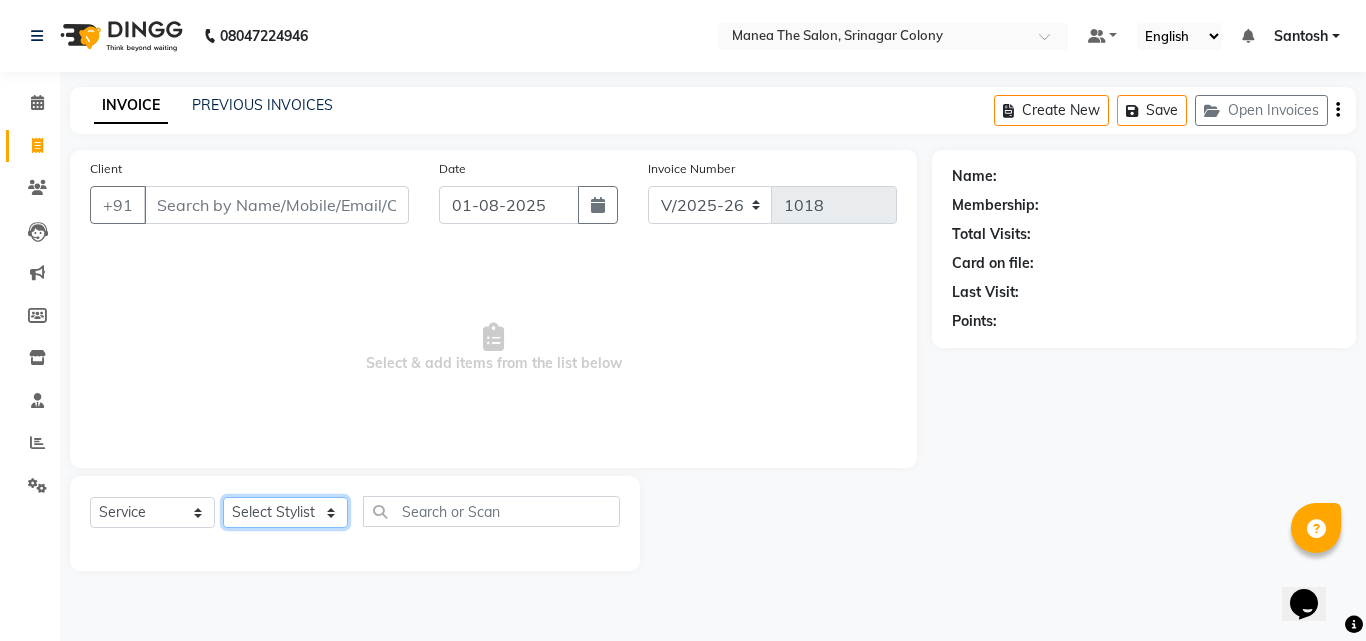 click on "Select Stylist Ashif Ashwini Farhana Manager  Nirutha Prashanth Rohtash Sirisha  Swapna Uday Zoya" 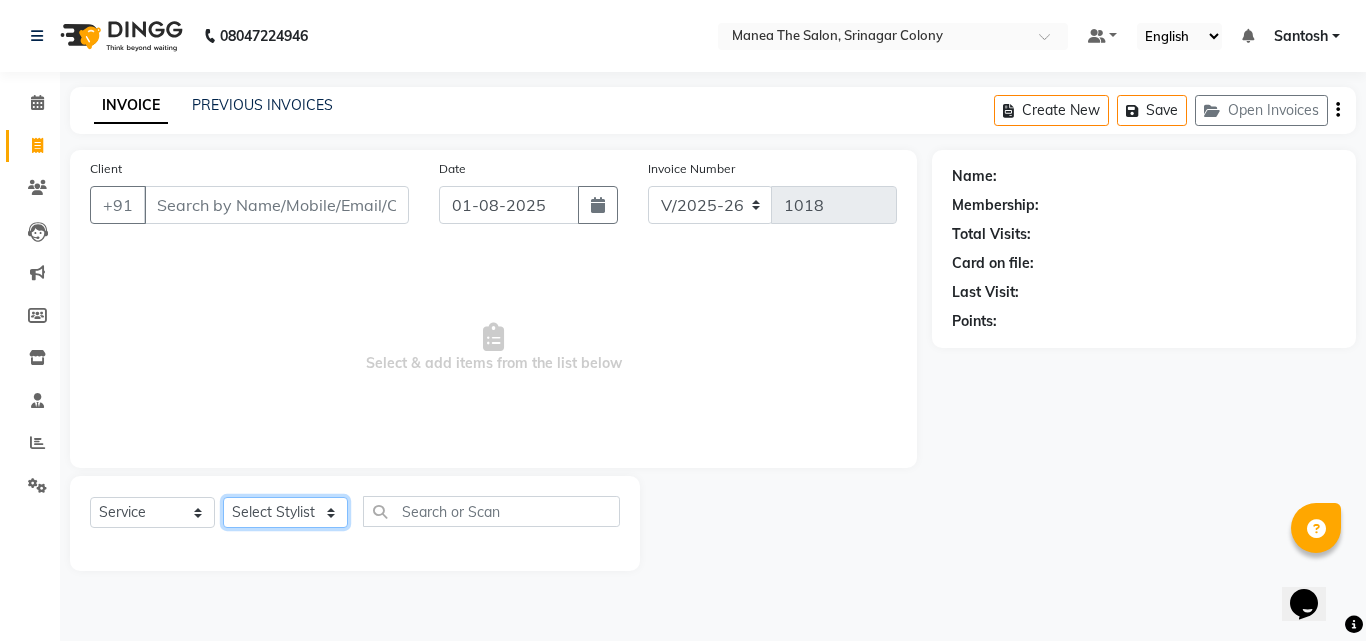 select on "50205" 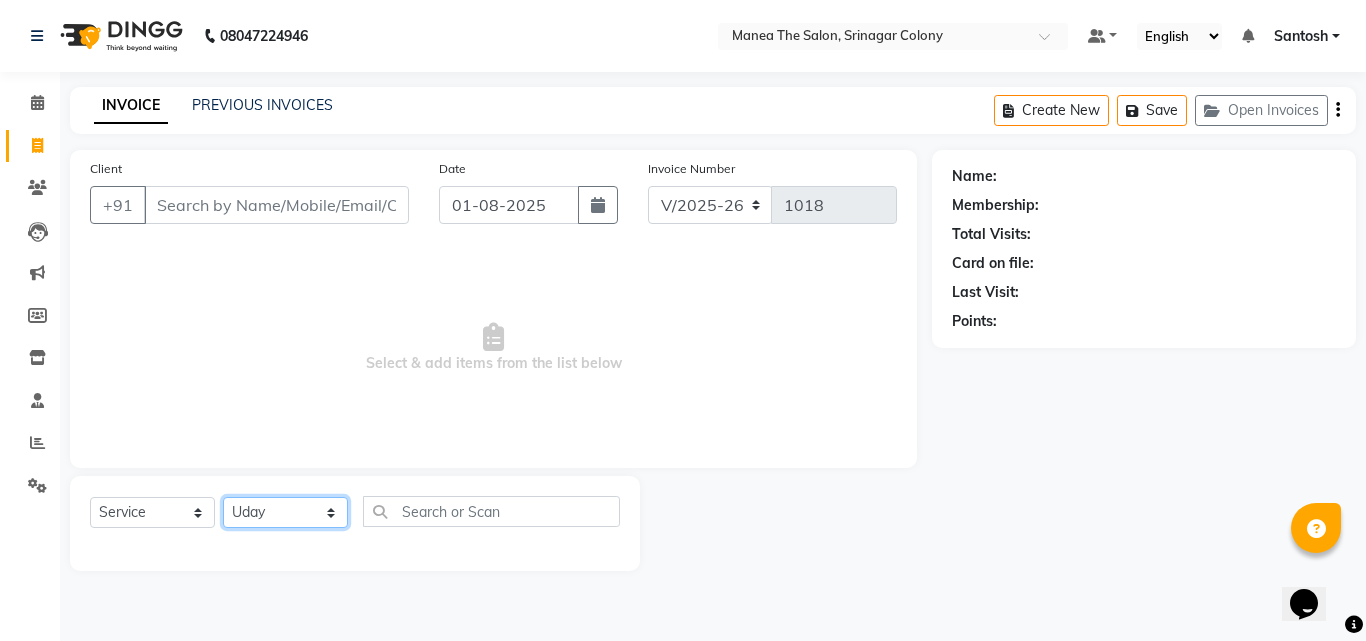 click on "Select Stylist Ashif Ashwini Farhana Manager  Nirutha Prashanth Rohtash Sirisha  Swapna Uday Zoya" 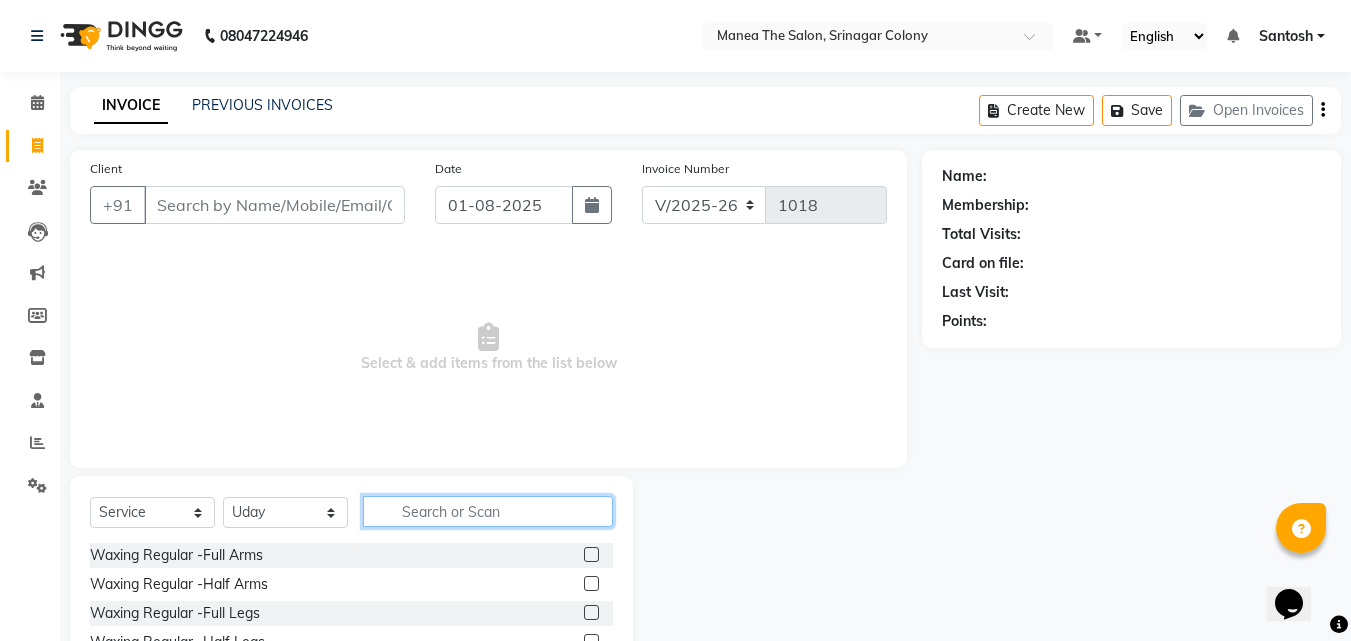 click 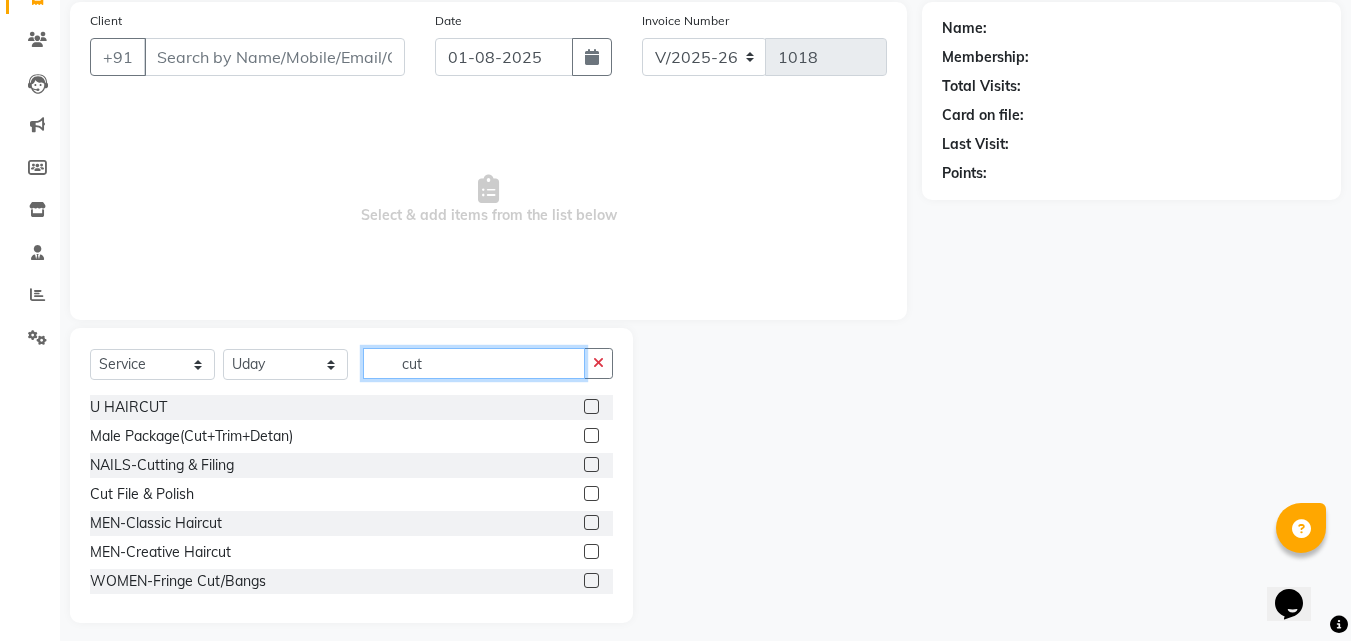 scroll, scrollTop: 160, scrollLeft: 0, axis: vertical 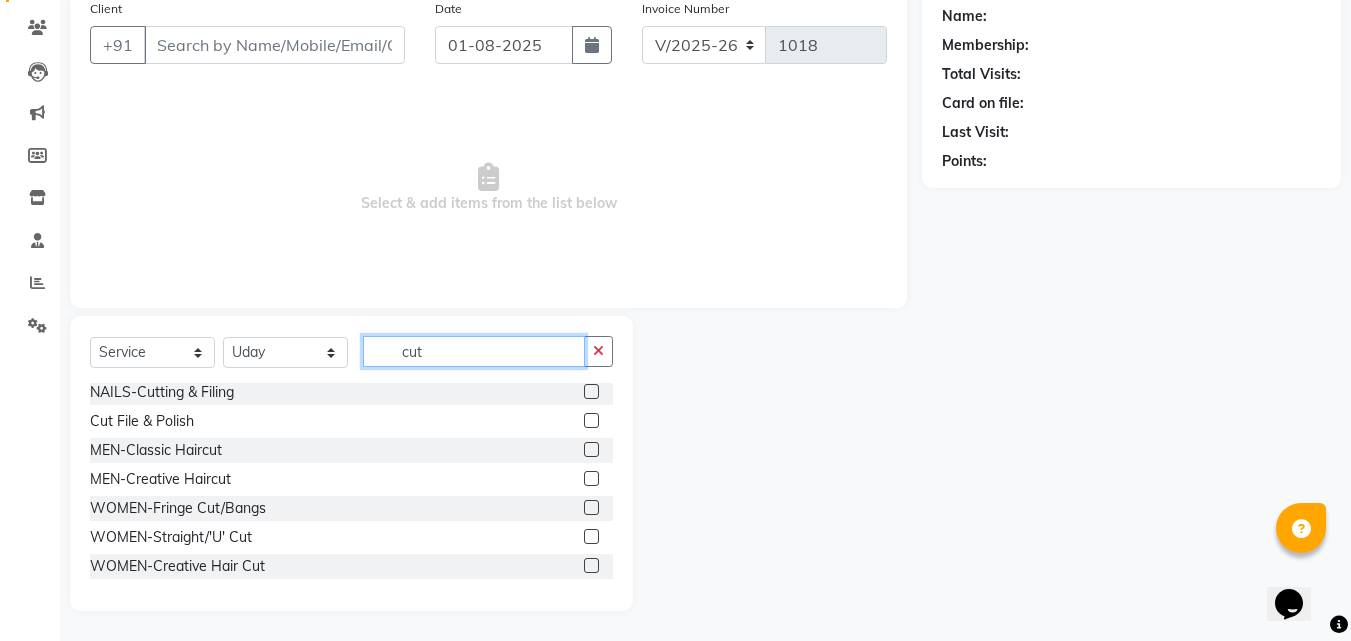 type on "cut" 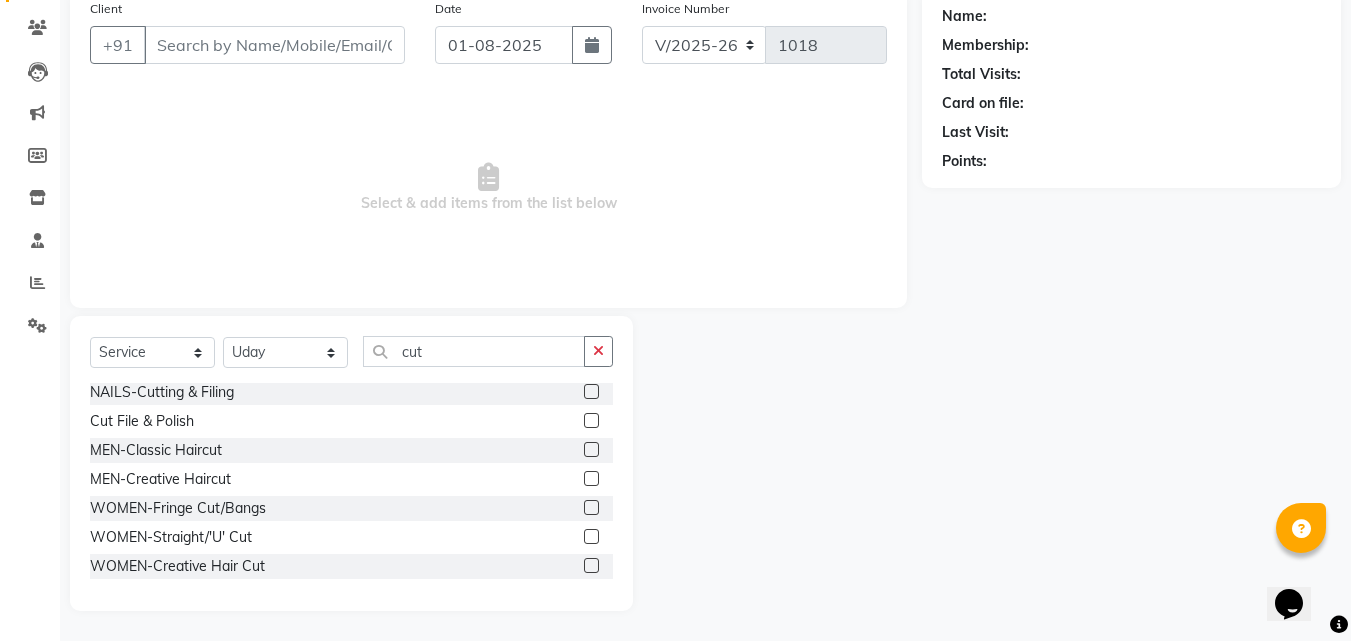 click 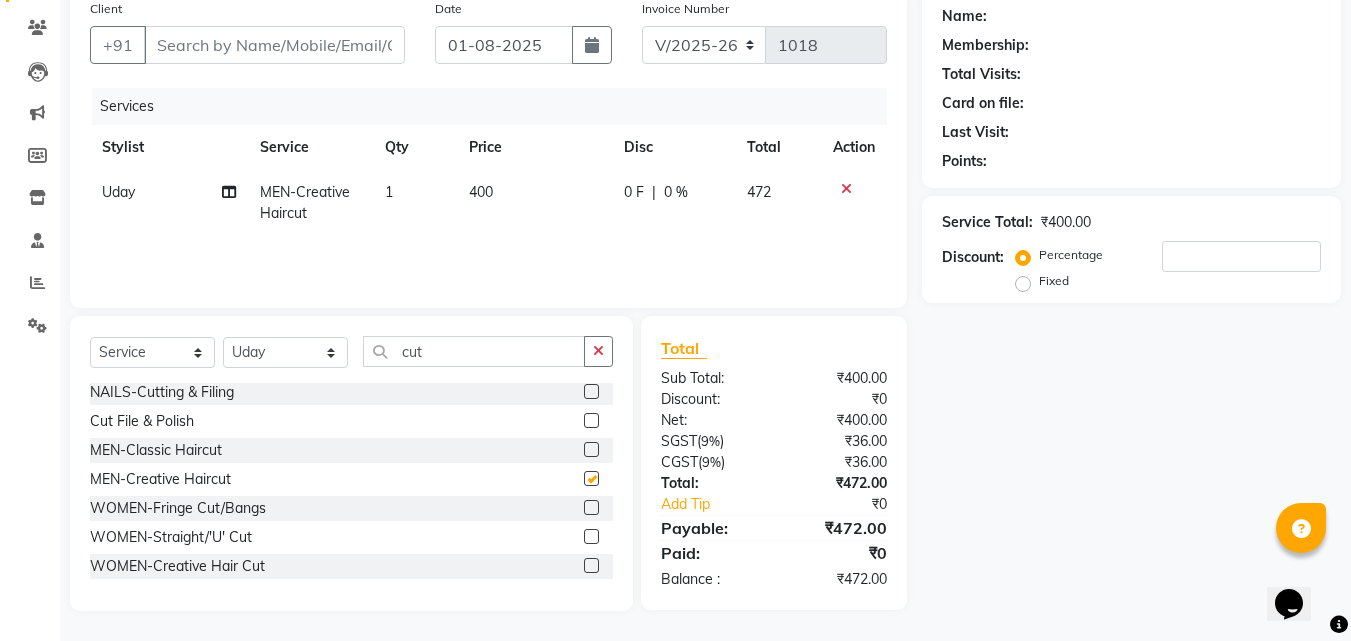checkbox on "false" 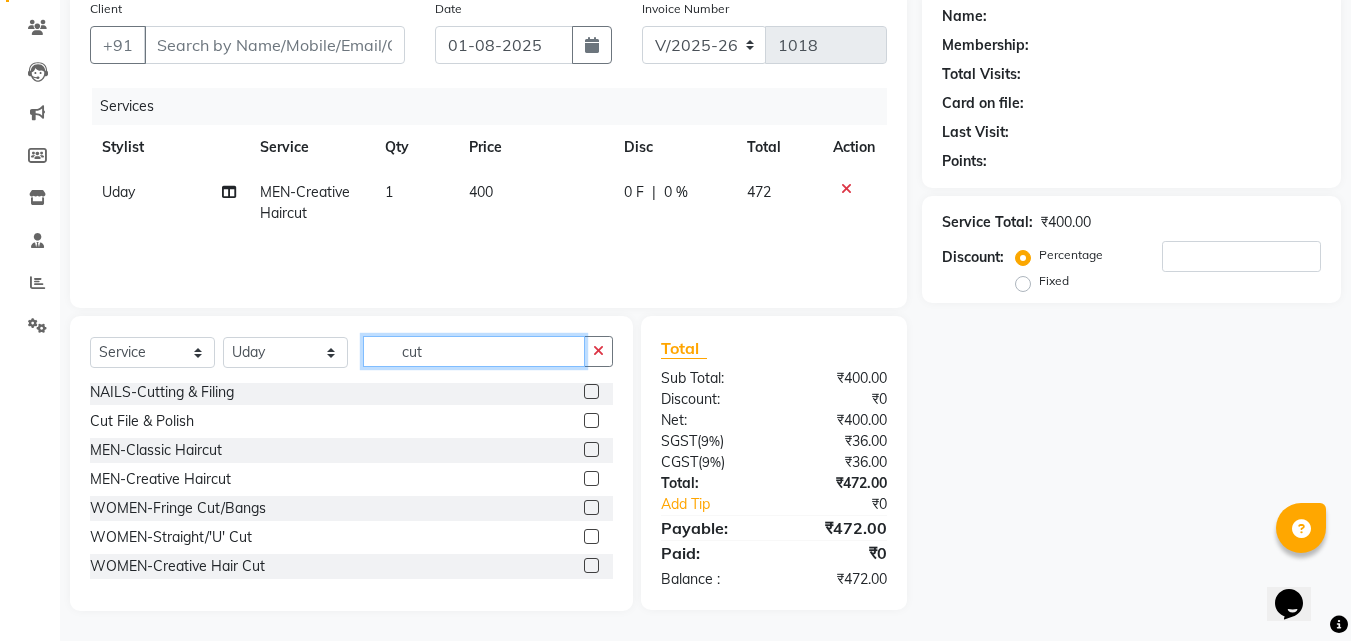 click on "cut" 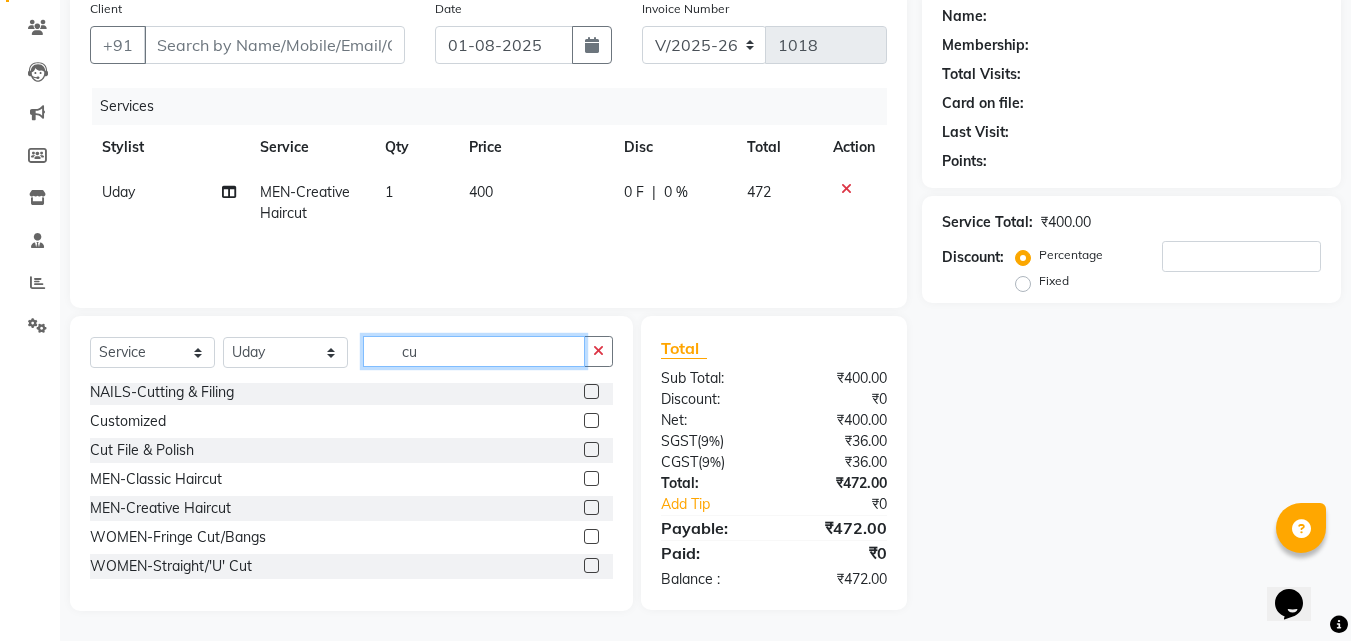 type on "c" 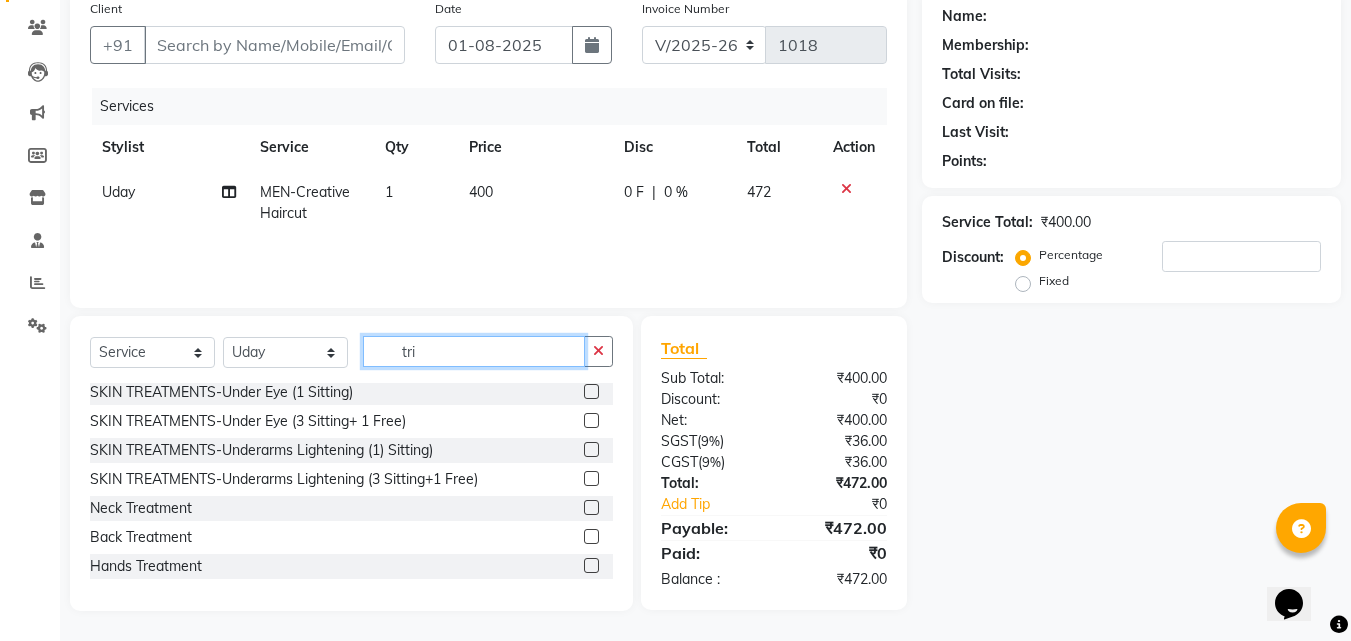 scroll, scrollTop: 0, scrollLeft: 0, axis: both 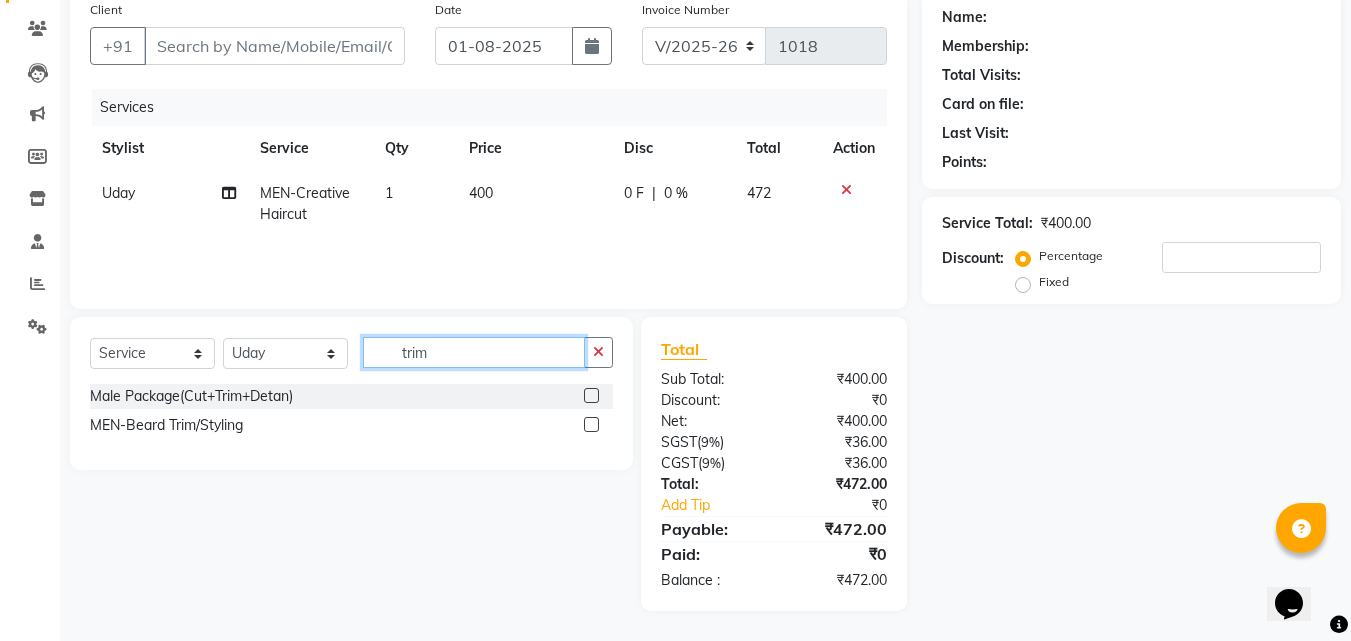 type on "trim" 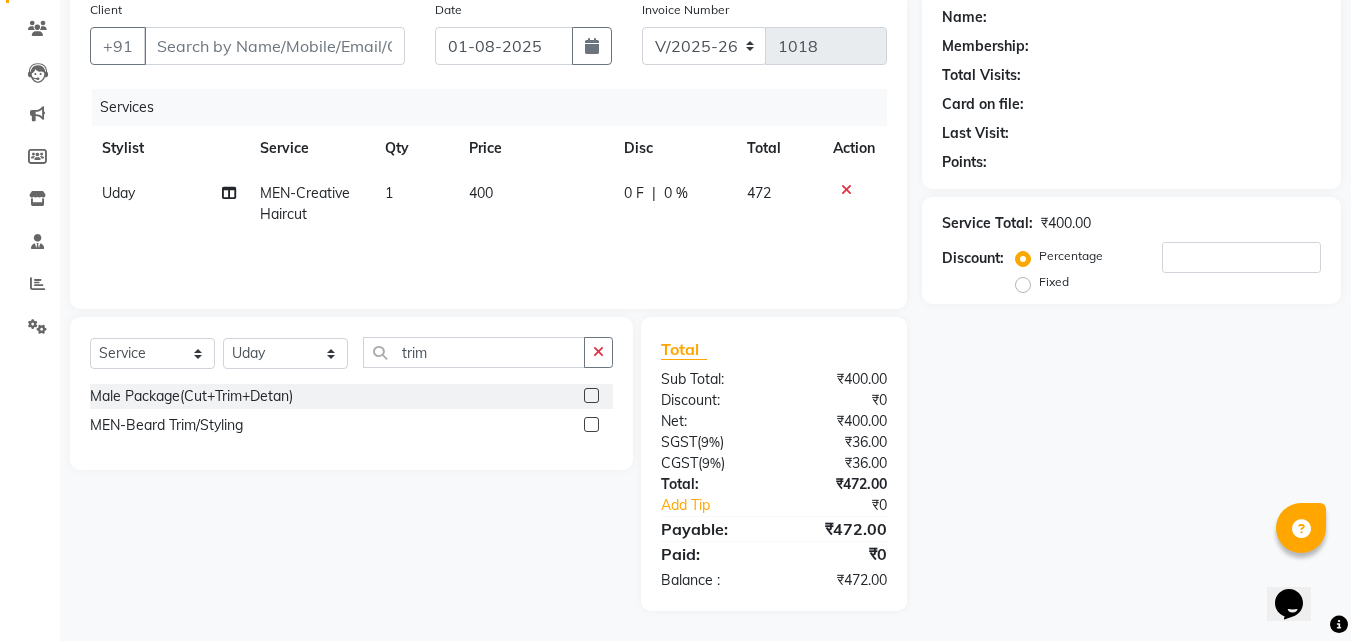 click 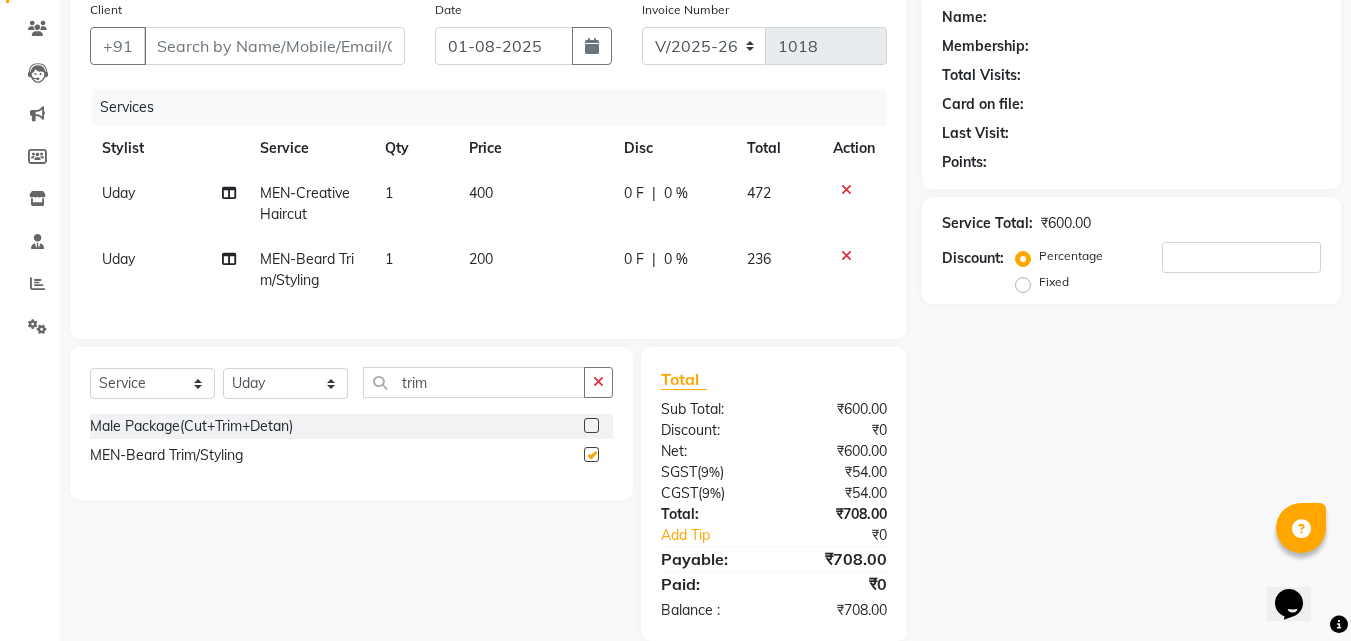 checkbox on "false" 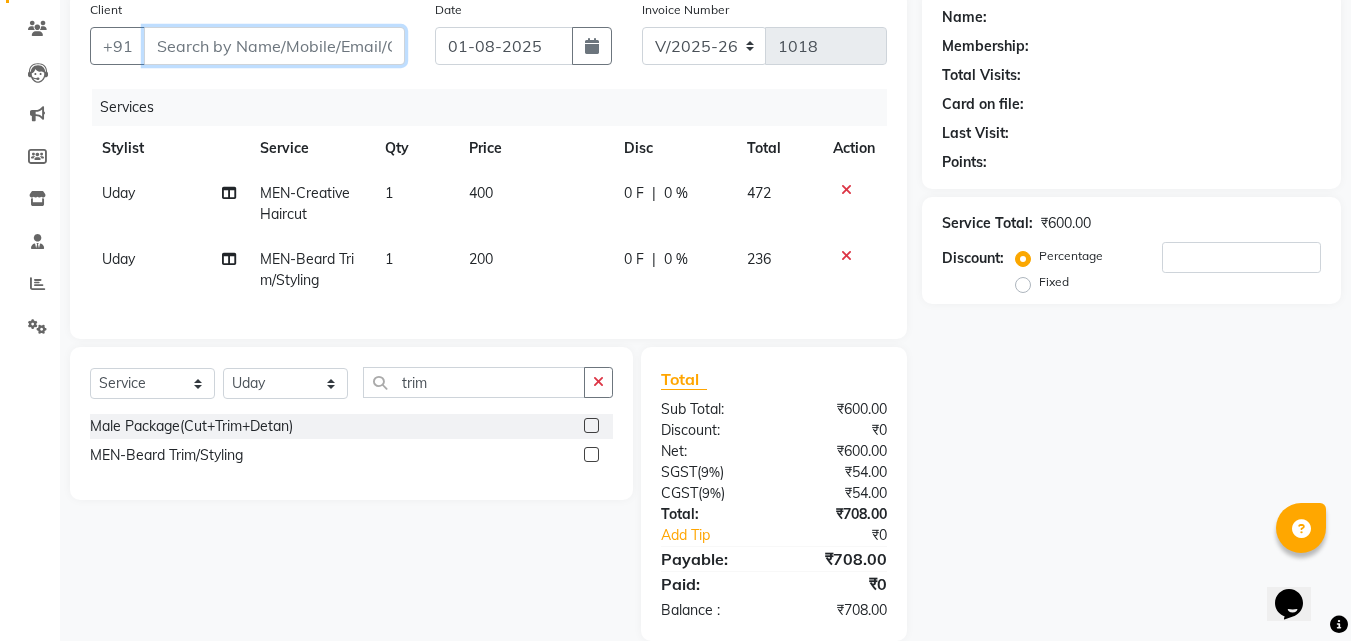 click on "Client" at bounding box center [274, 46] 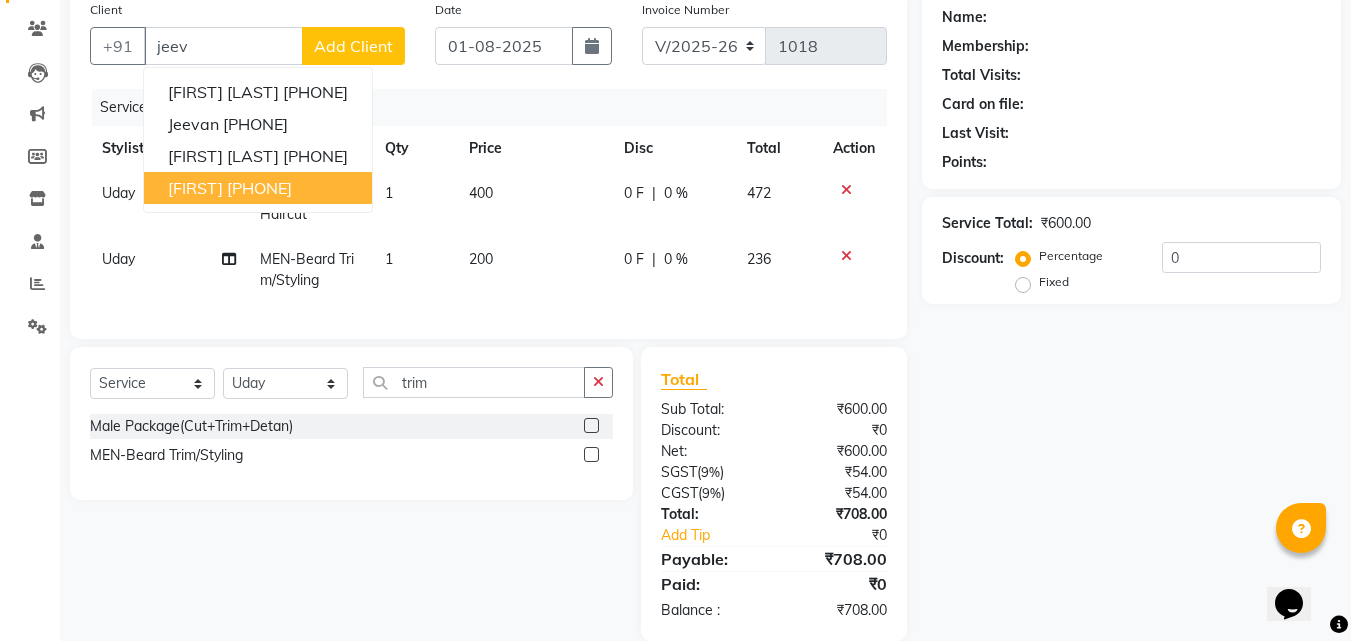 click on "Select  Service  Product  Membership  Package Voucher Prepaid Gift Card  Select Stylist Ashif Ashwini Farhana Manager  Nirutha Prashanth Rohtash Sirisha  Swapna Uday Zoya trim Male Package(Cut+Trim+Detan)  MEN-Beard Trim/Styling" 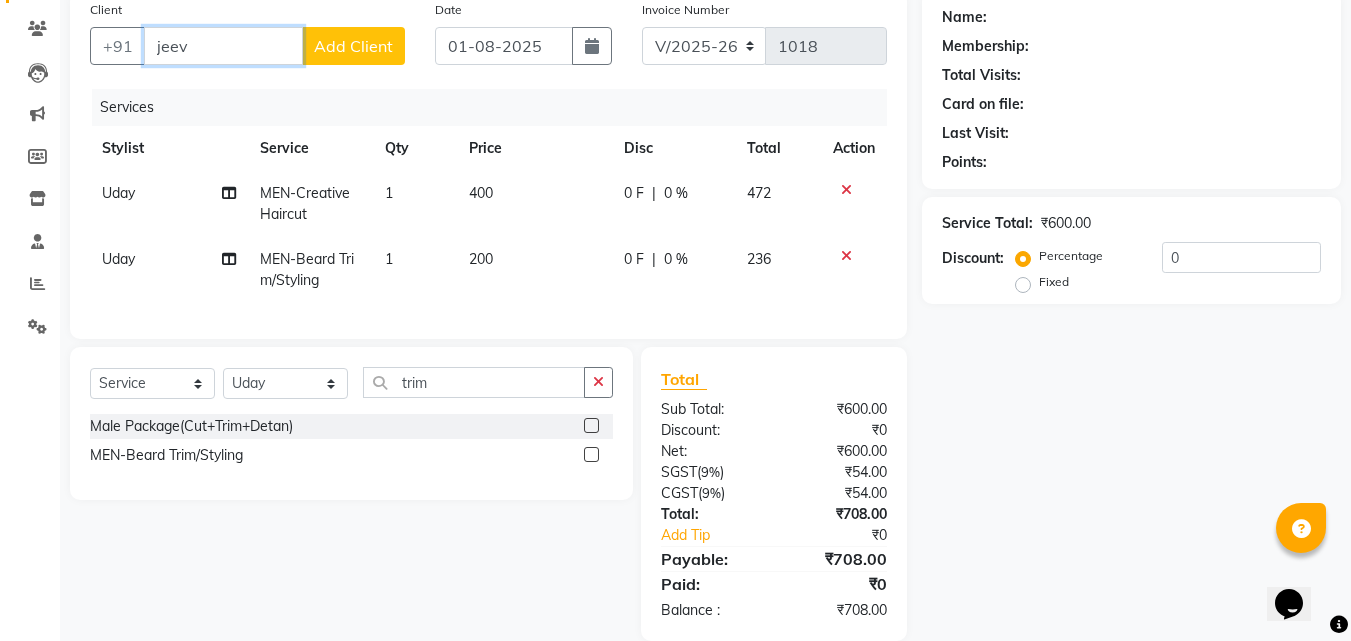 click on "jeev" at bounding box center [223, 46] 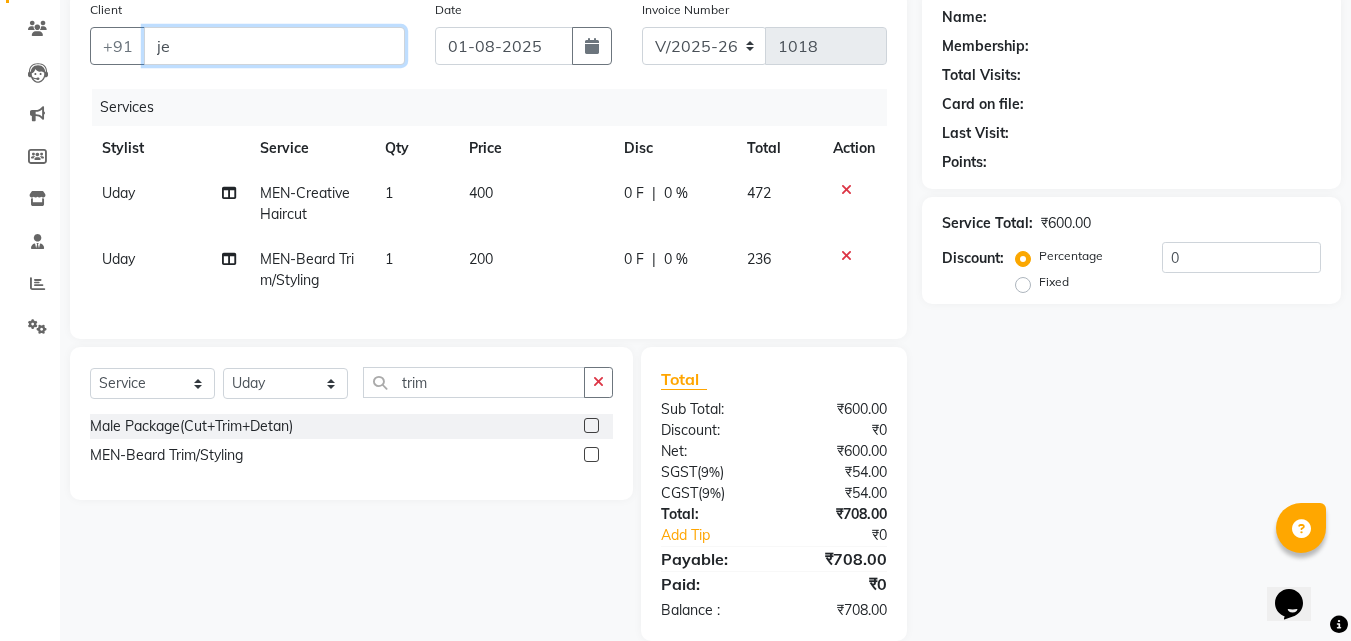 type on "j" 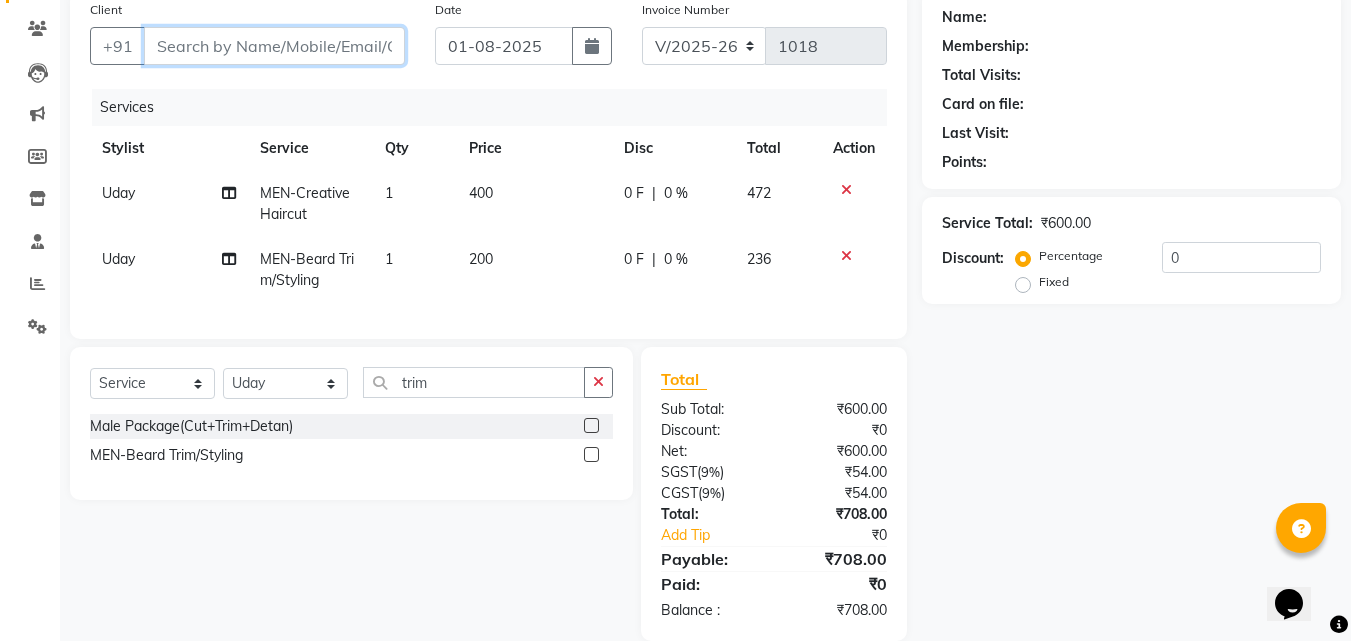 paste on "9701236595" 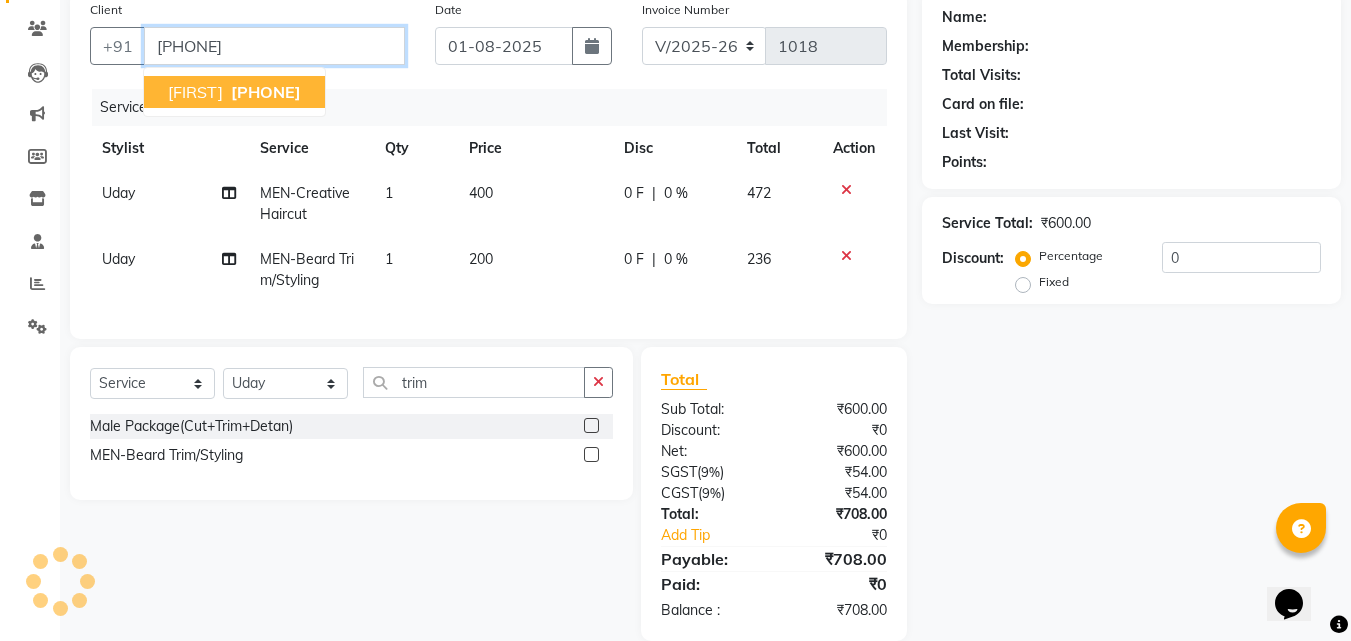 click on "9701236595" at bounding box center [266, 92] 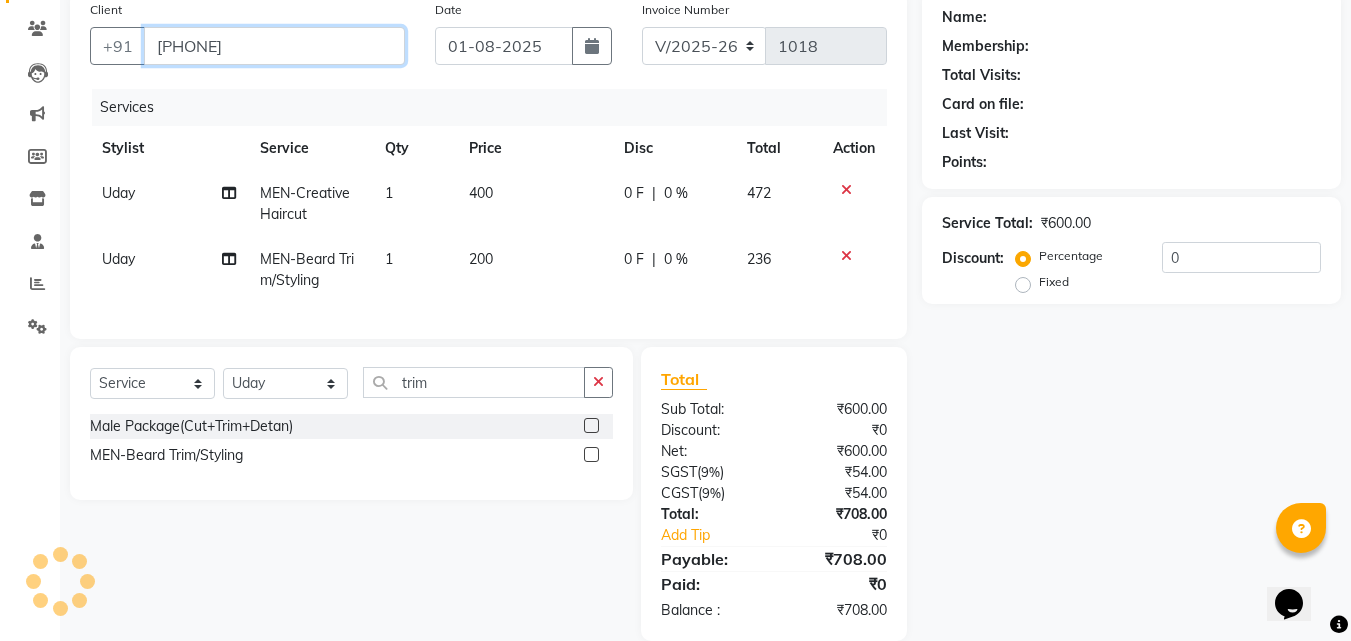 type on "9701236595" 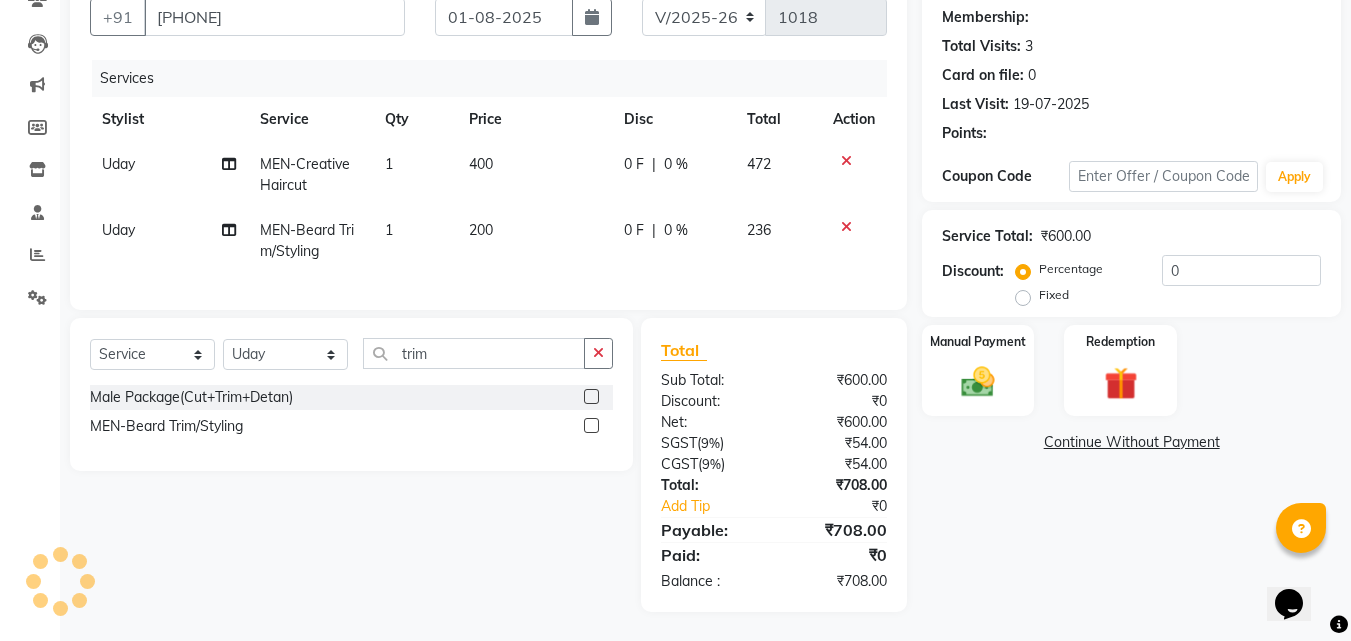 scroll, scrollTop: 204, scrollLeft: 0, axis: vertical 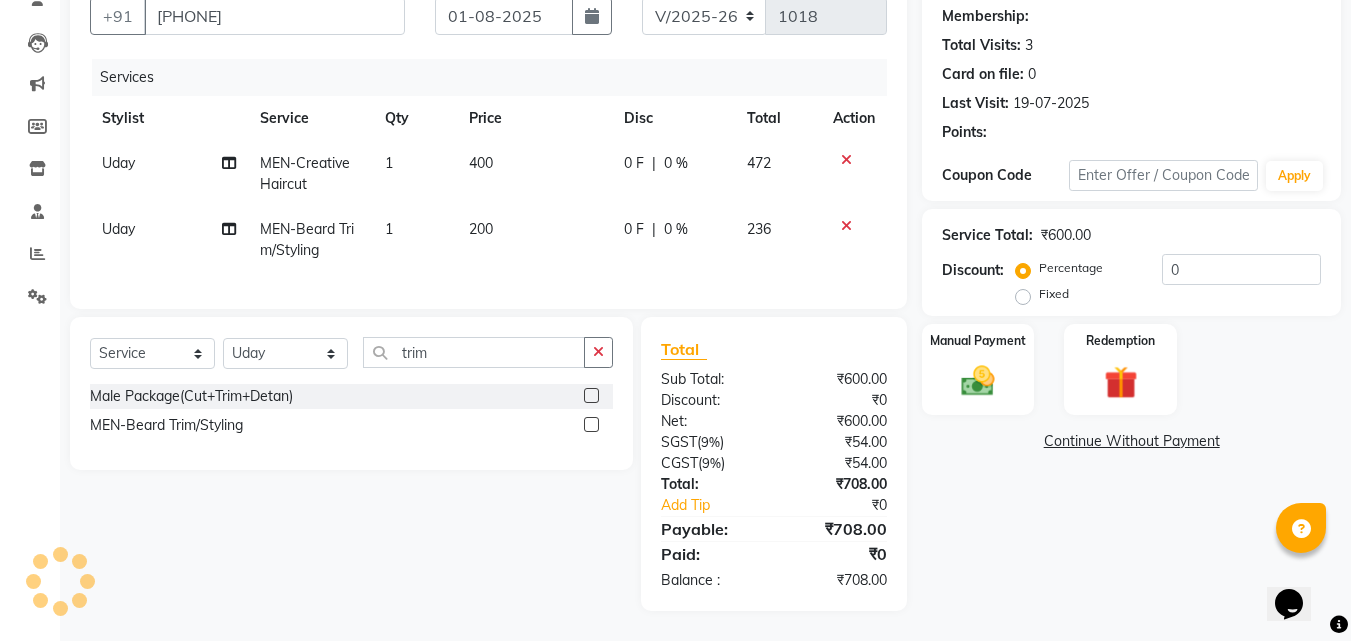 type on "15" 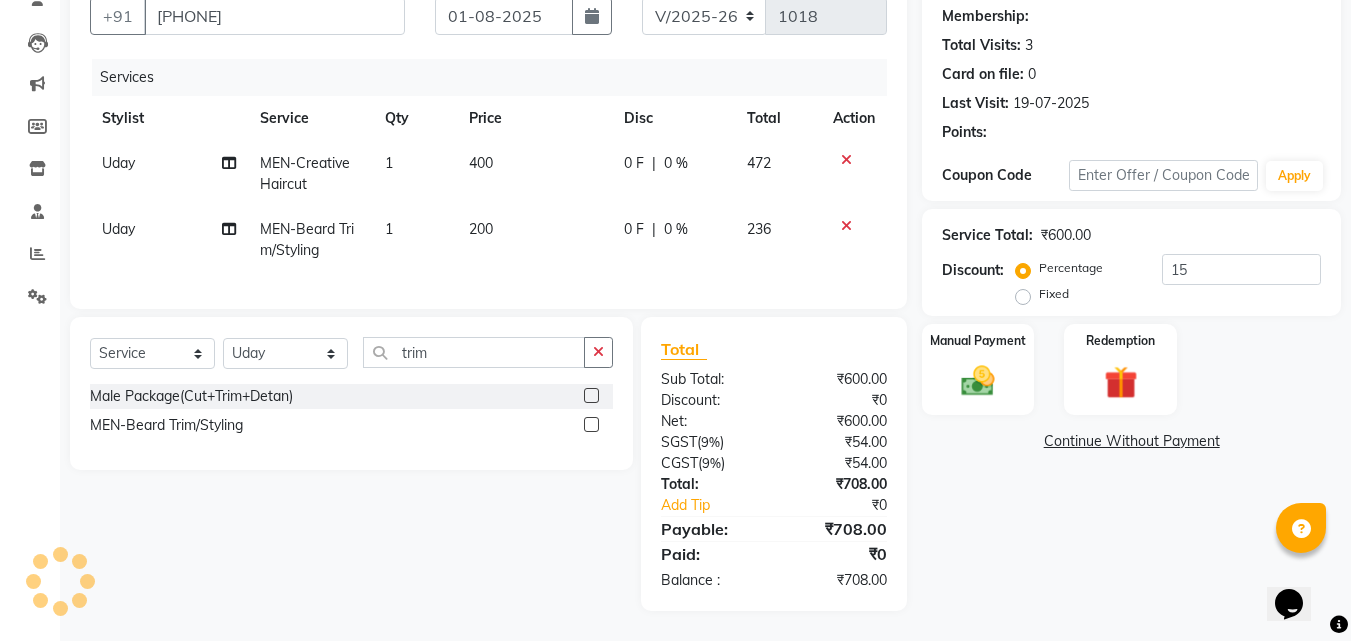 select on "2: Object" 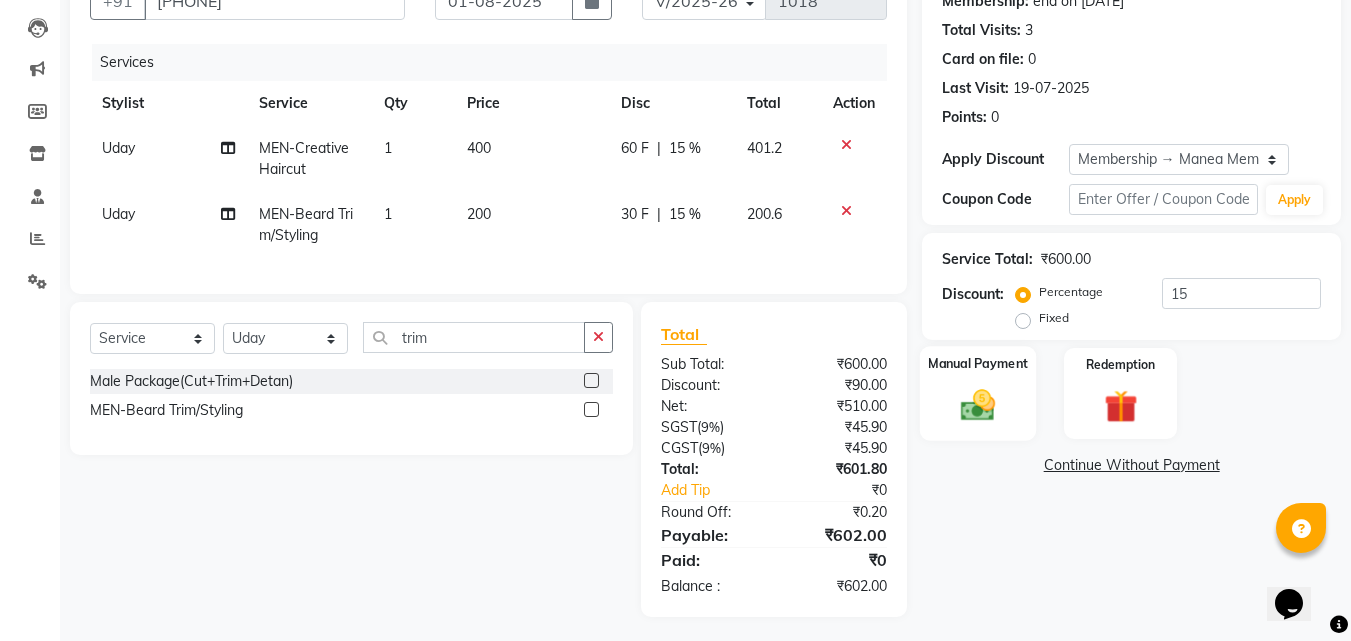 click on "Manual Payment" 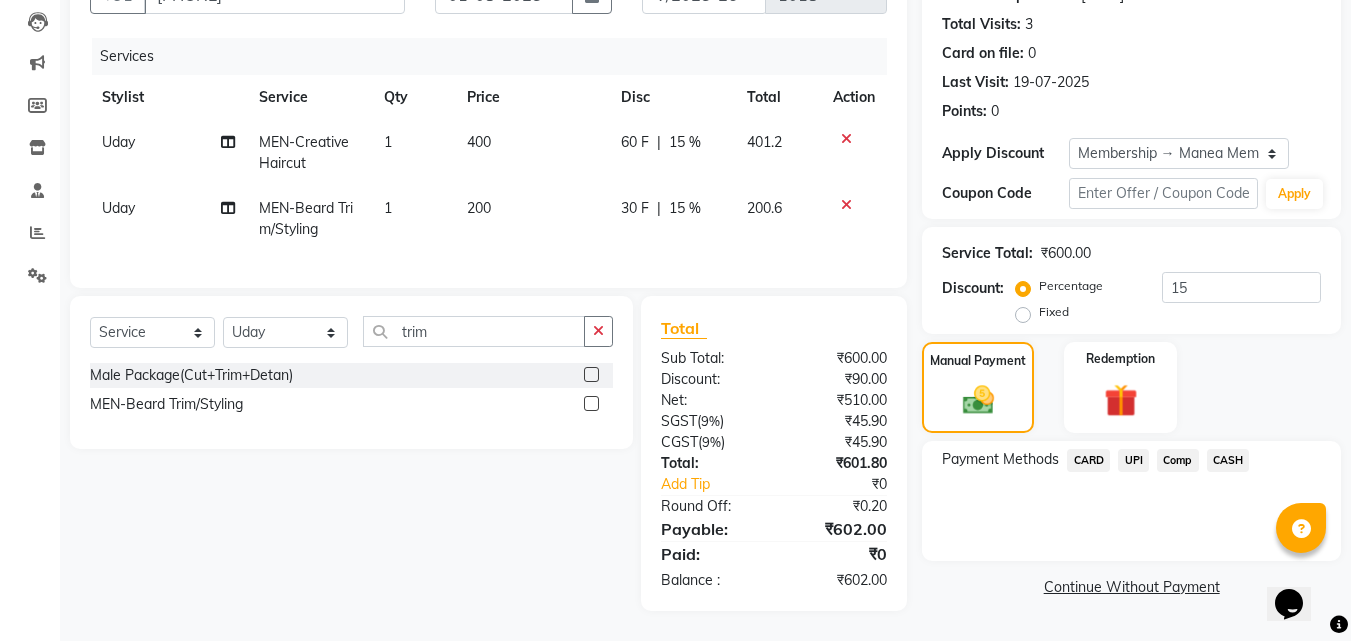 scroll, scrollTop: 225, scrollLeft: 0, axis: vertical 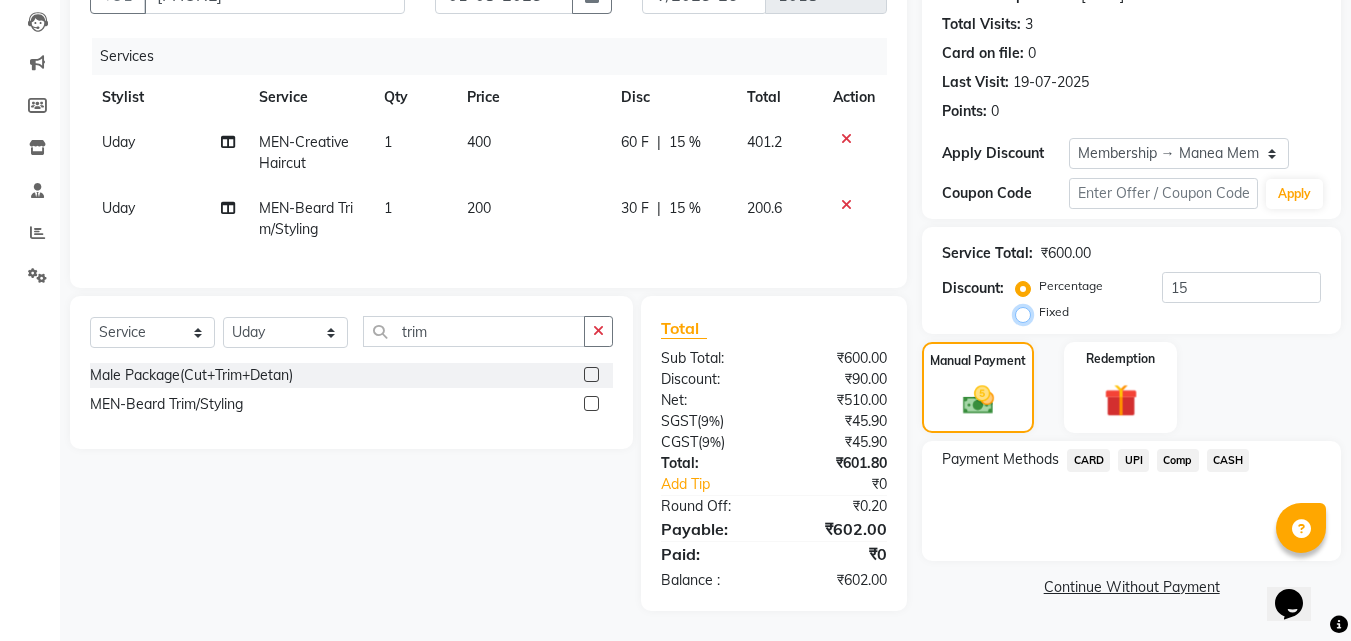 click on "Fixed" at bounding box center [1027, 312] 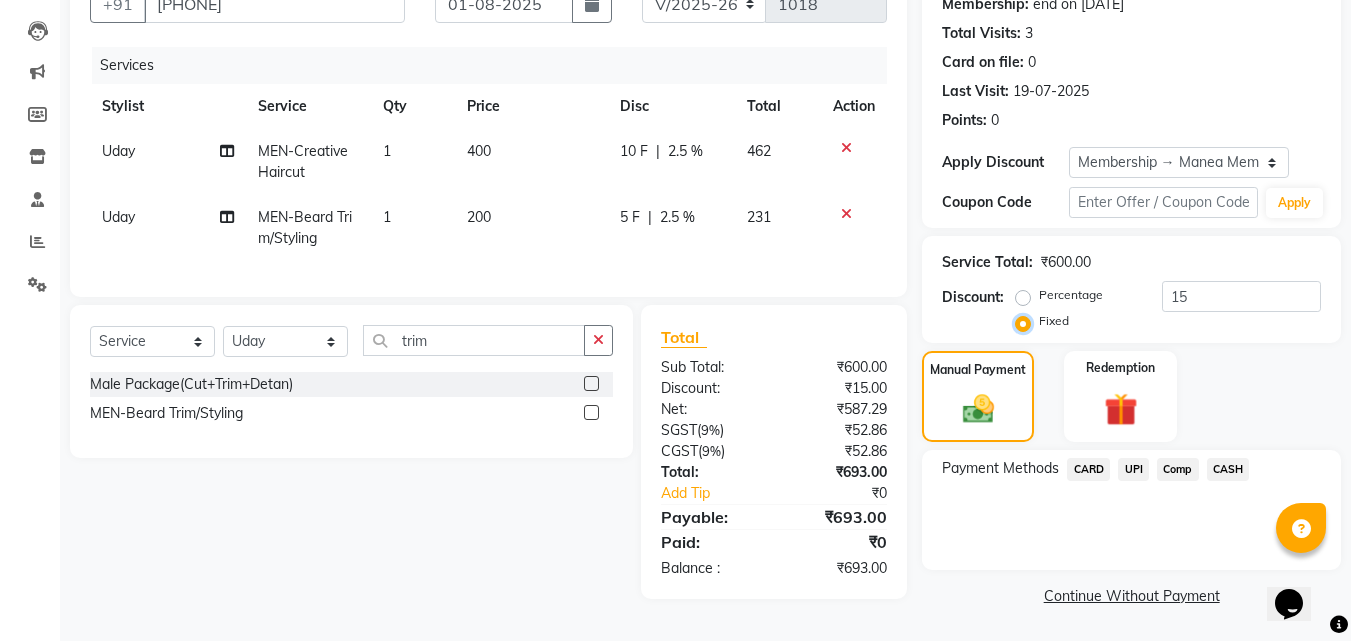 scroll, scrollTop: 204, scrollLeft: 0, axis: vertical 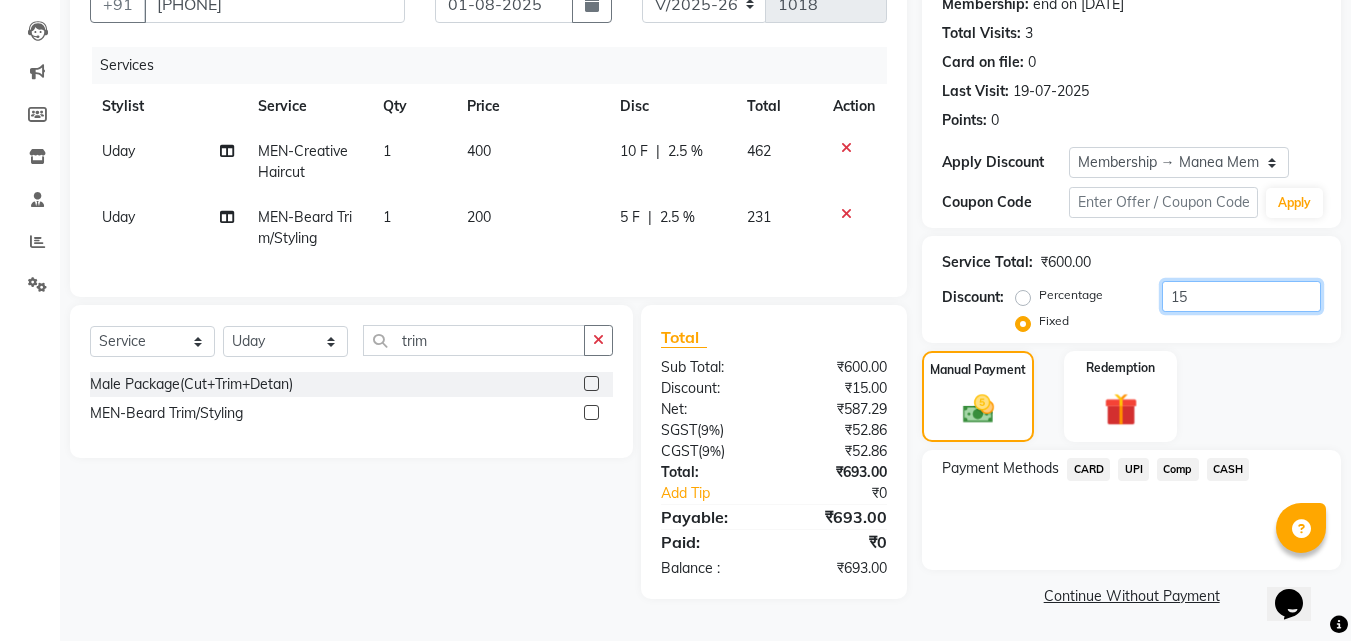 click on "15" 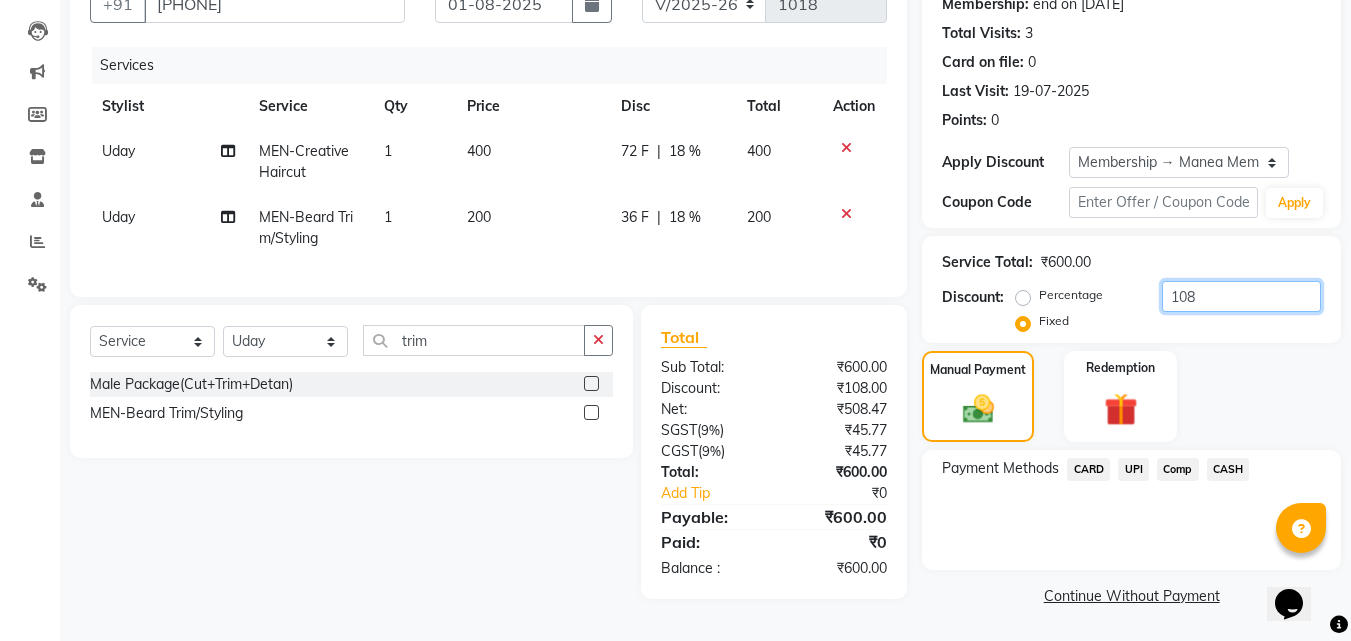 type on "108" 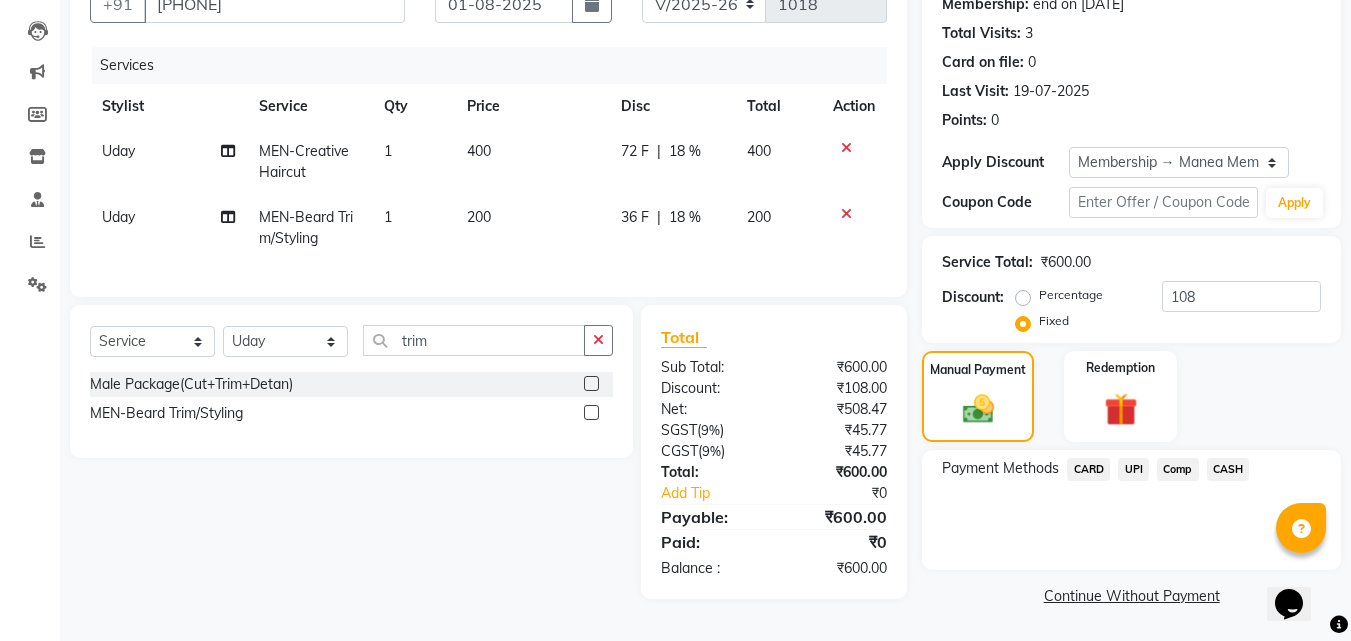 click on "CASH" 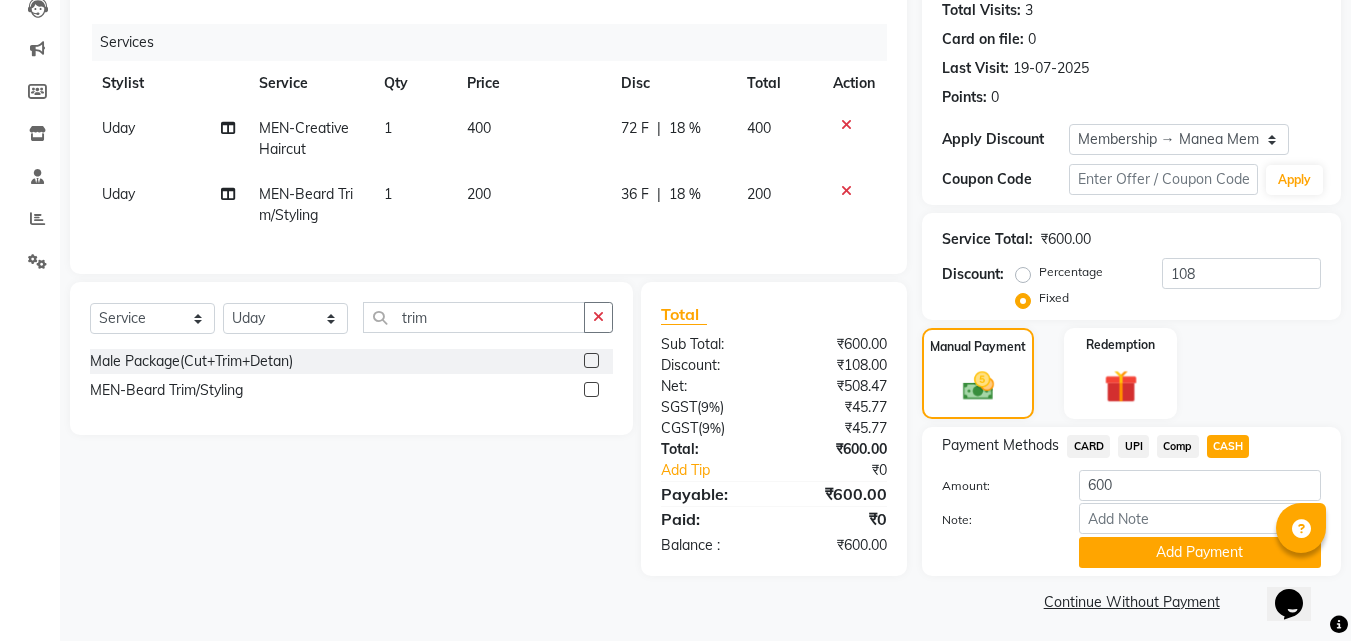 scroll, scrollTop: 230, scrollLeft: 0, axis: vertical 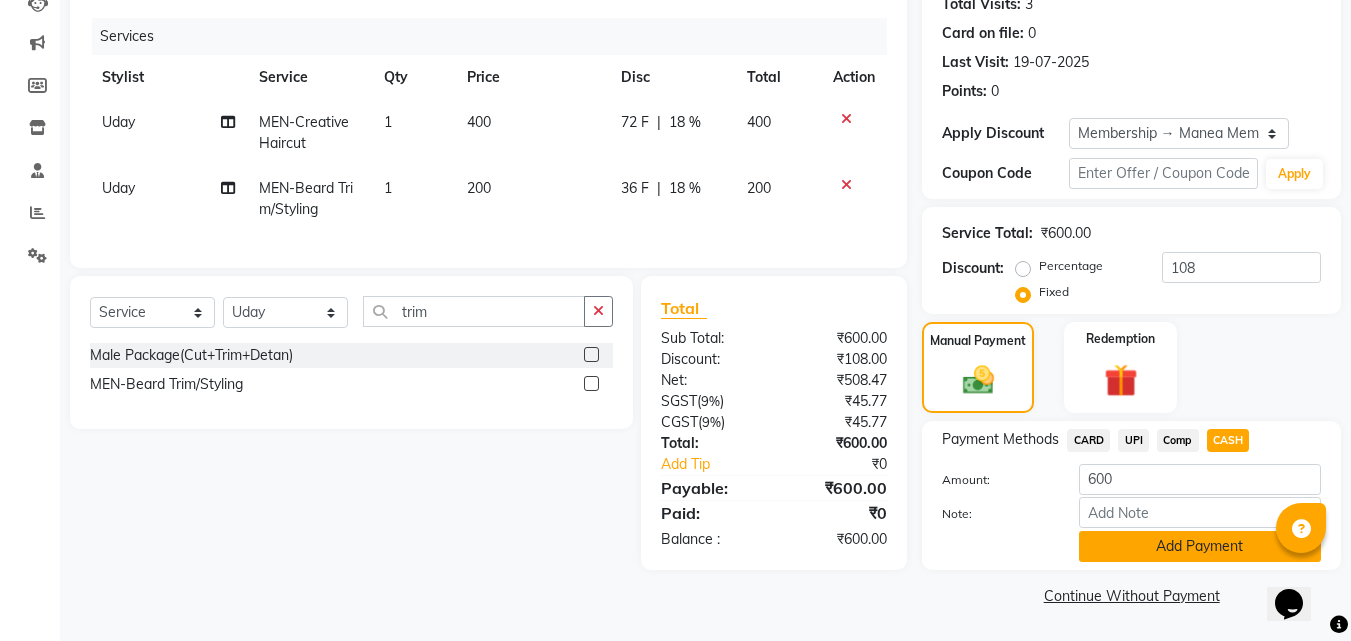 click on "Add Payment" 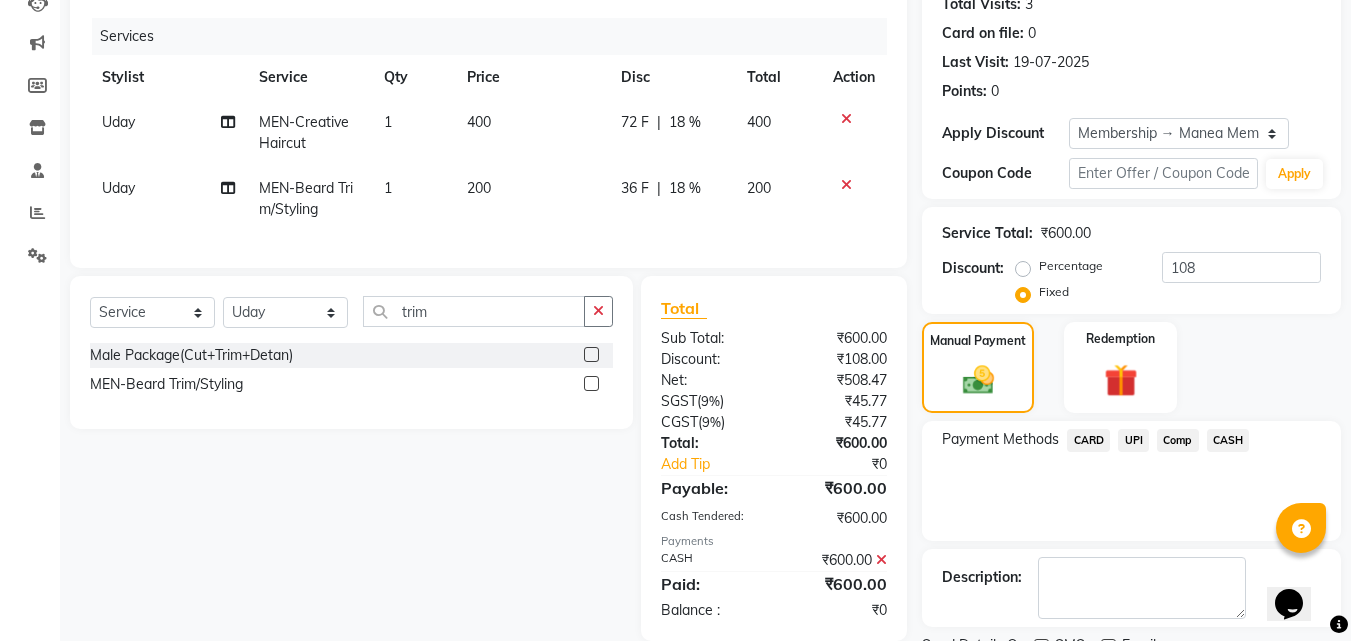 scroll, scrollTop: 314, scrollLeft: 0, axis: vertical 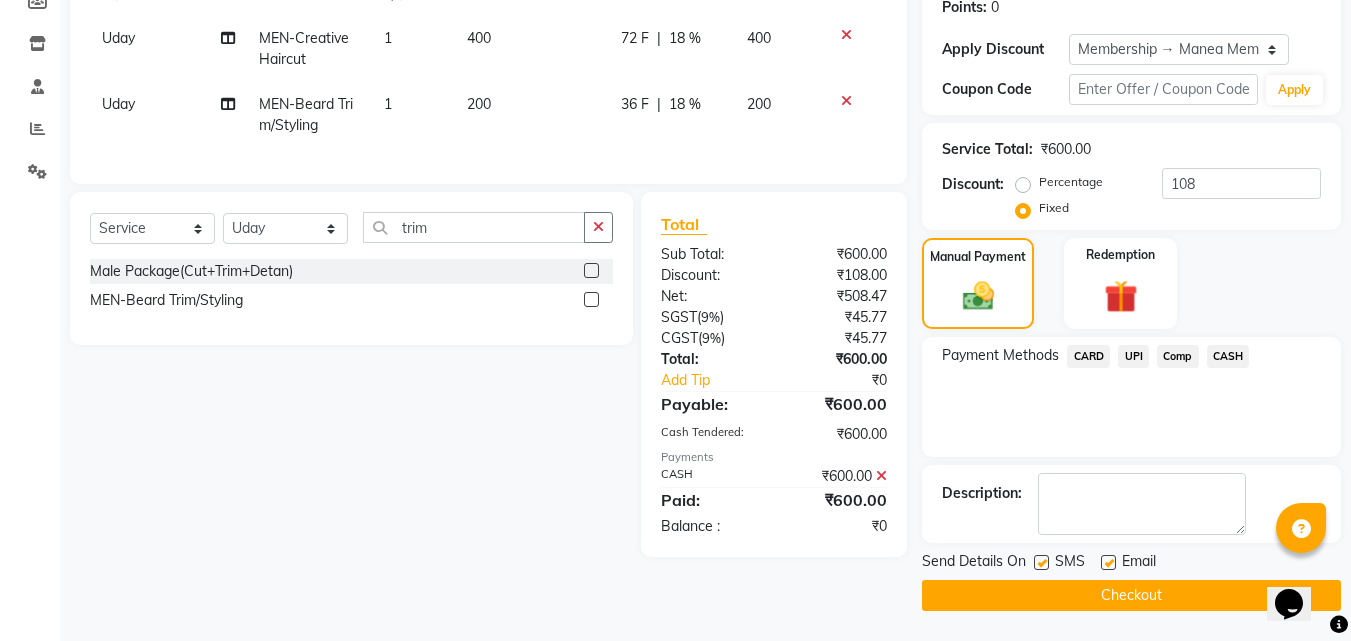 click 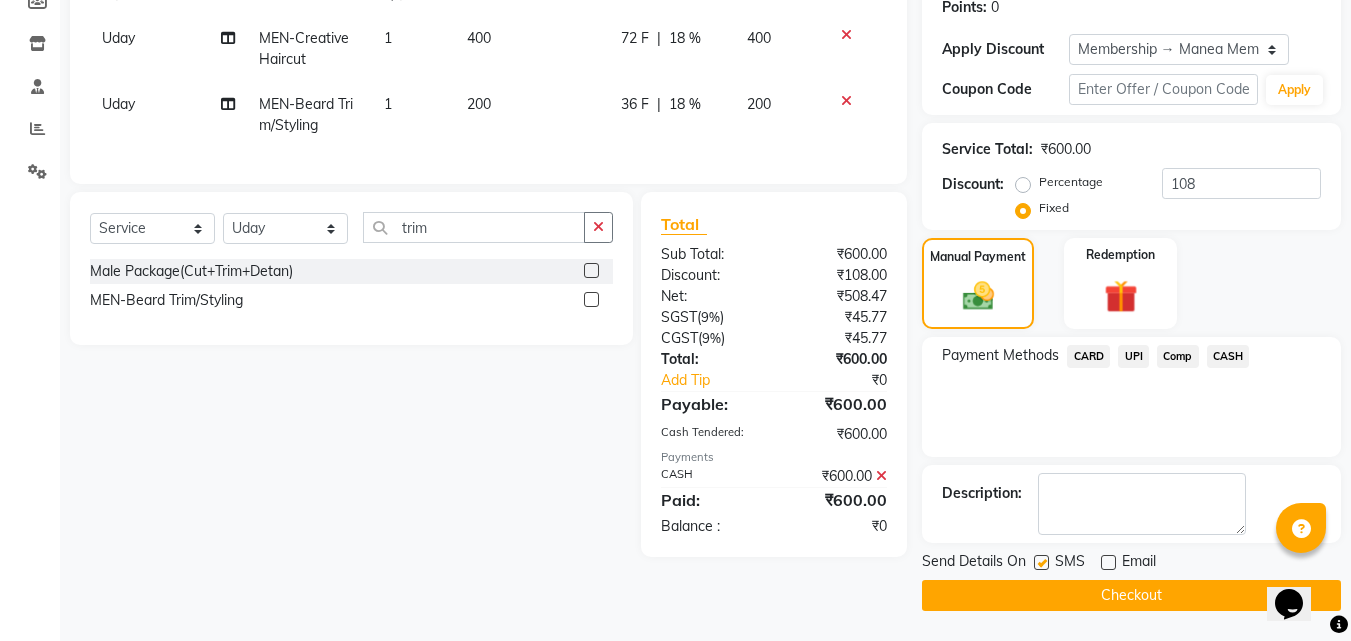 click on "Checkout" 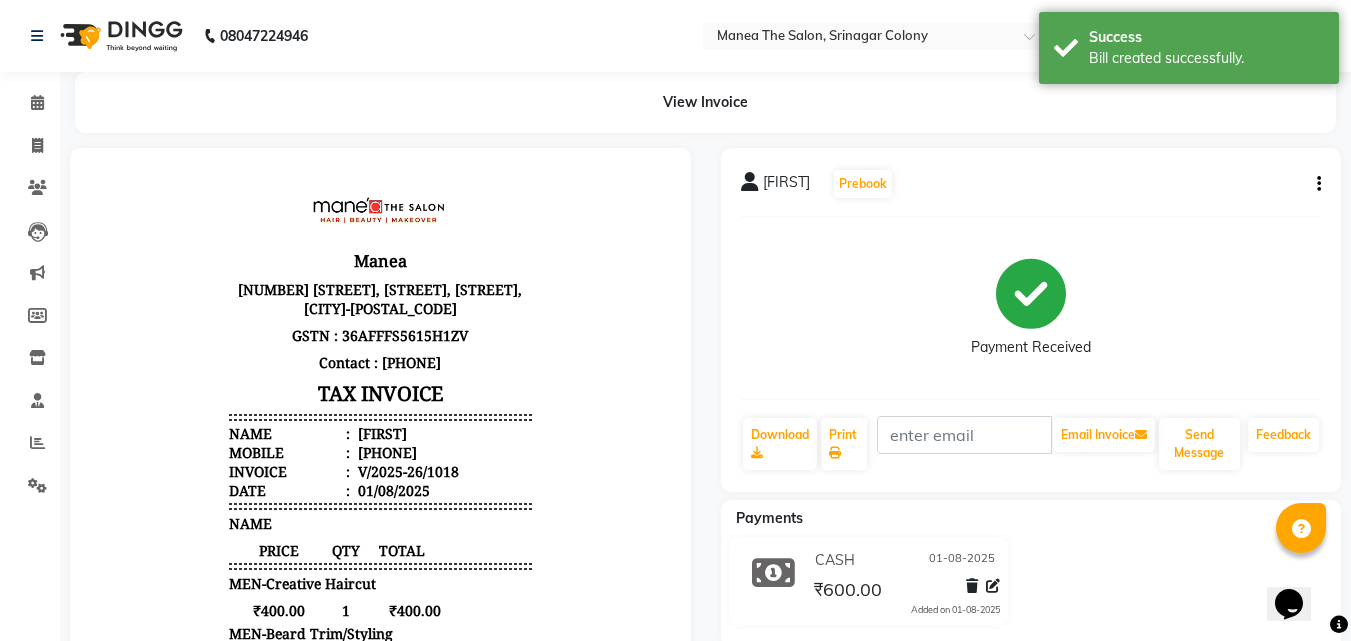 scroll, scrollTop: 0, scrollLeft: 0, axis: both 